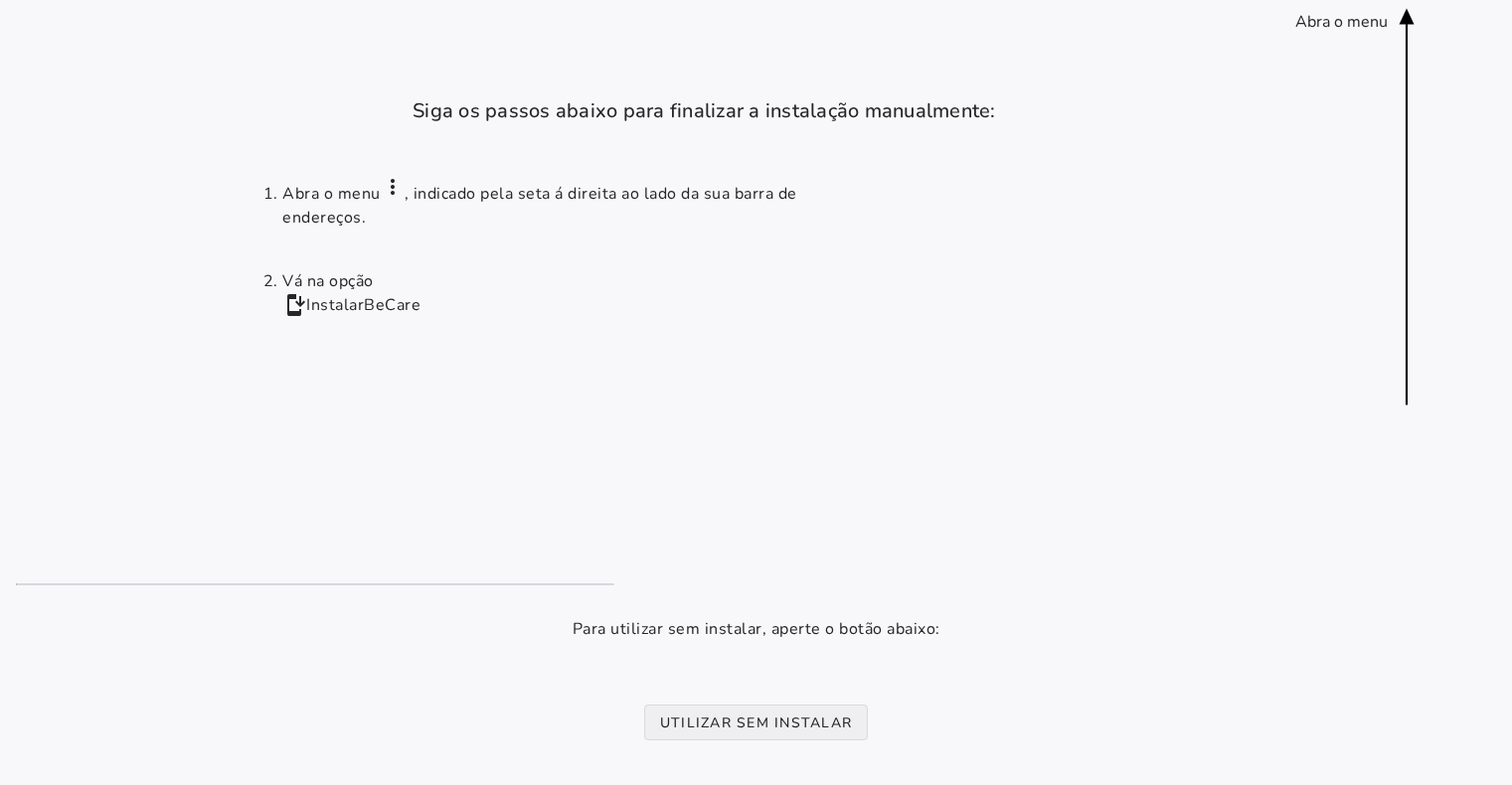 scroll, scrollTop: 0, scrollLeft: 0, axis: both 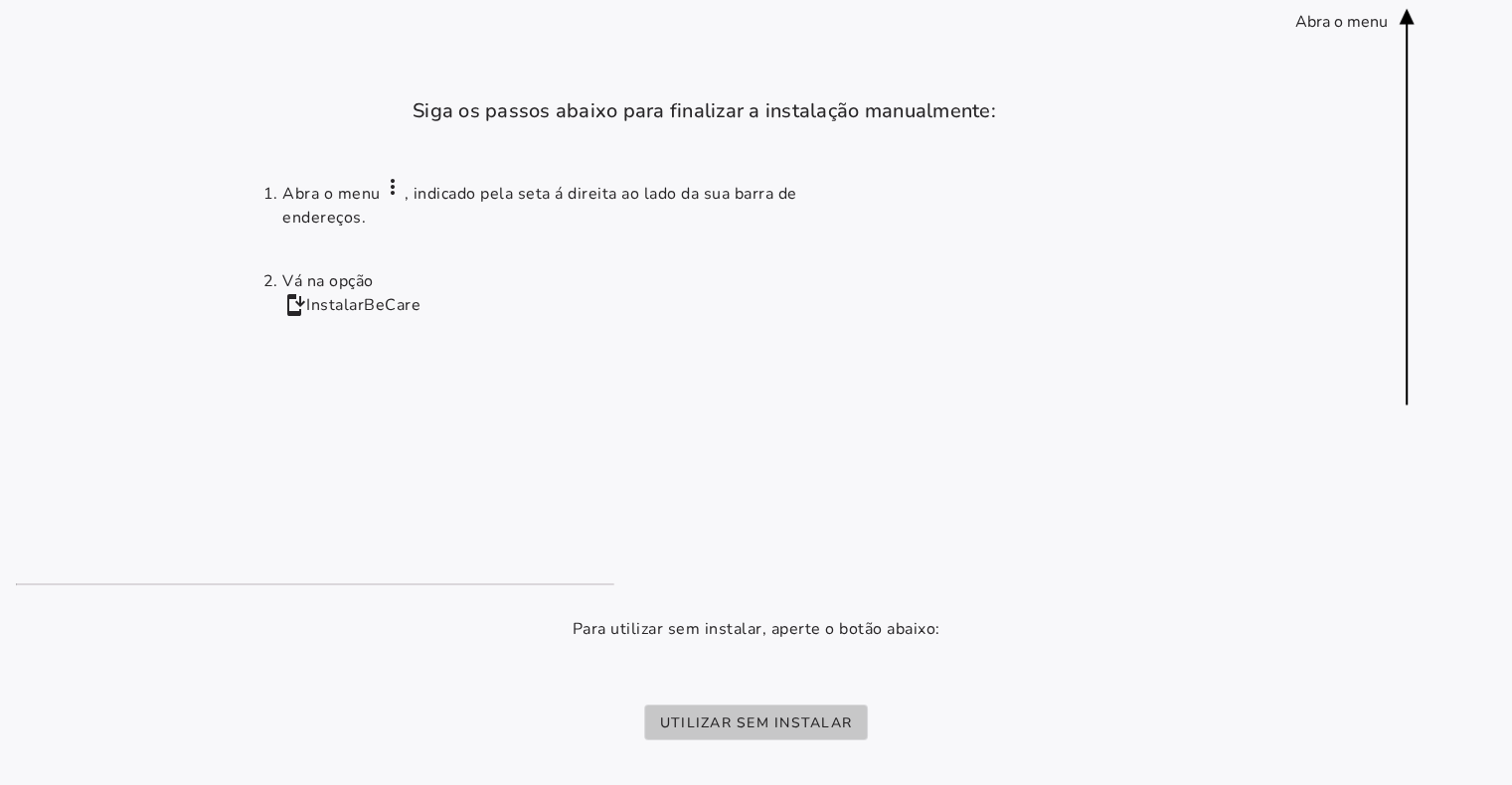 click on "Utilizar sem instalar" at bounding box center (0, 0) 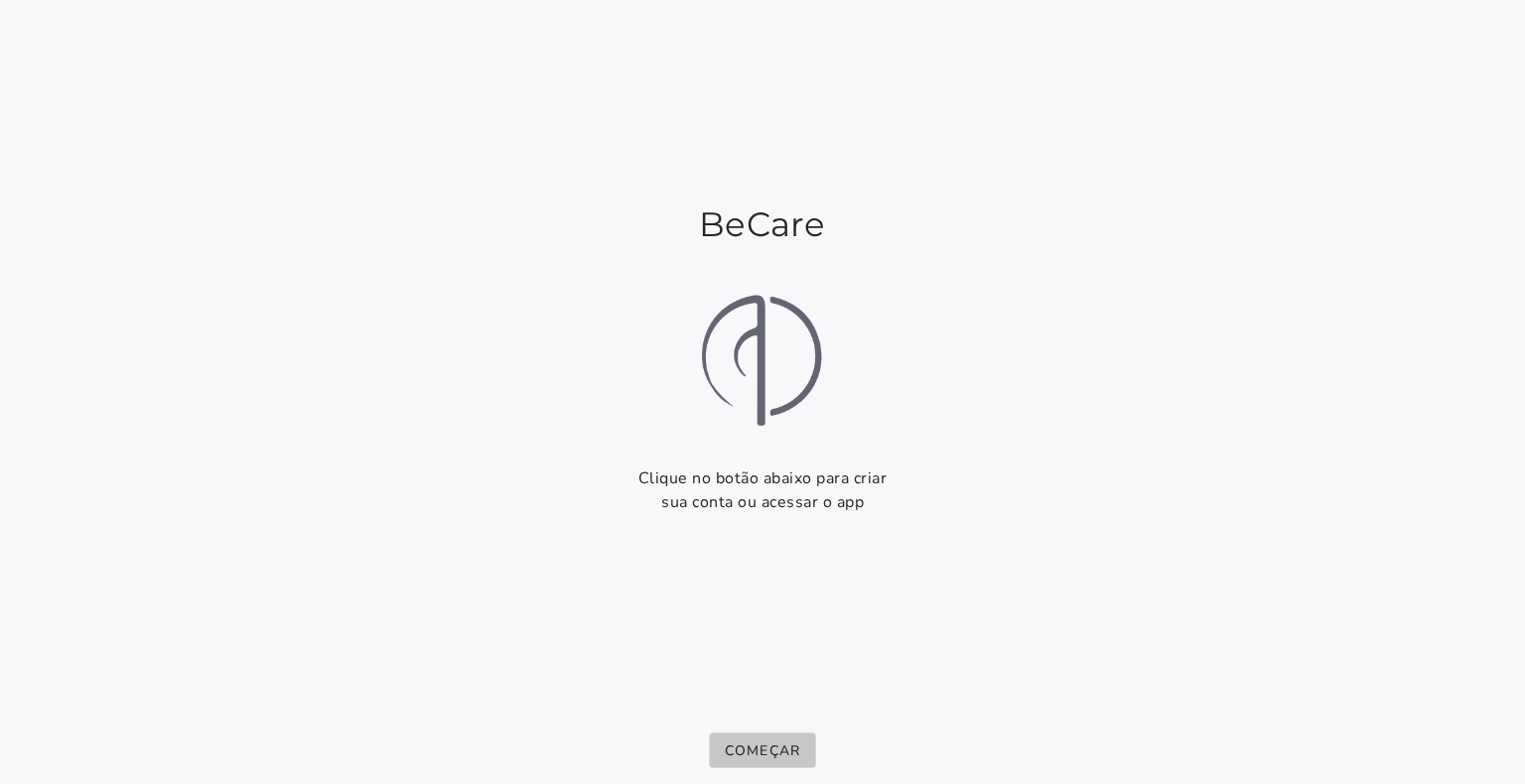 click on "Começar" at bounding box center (0, 0) 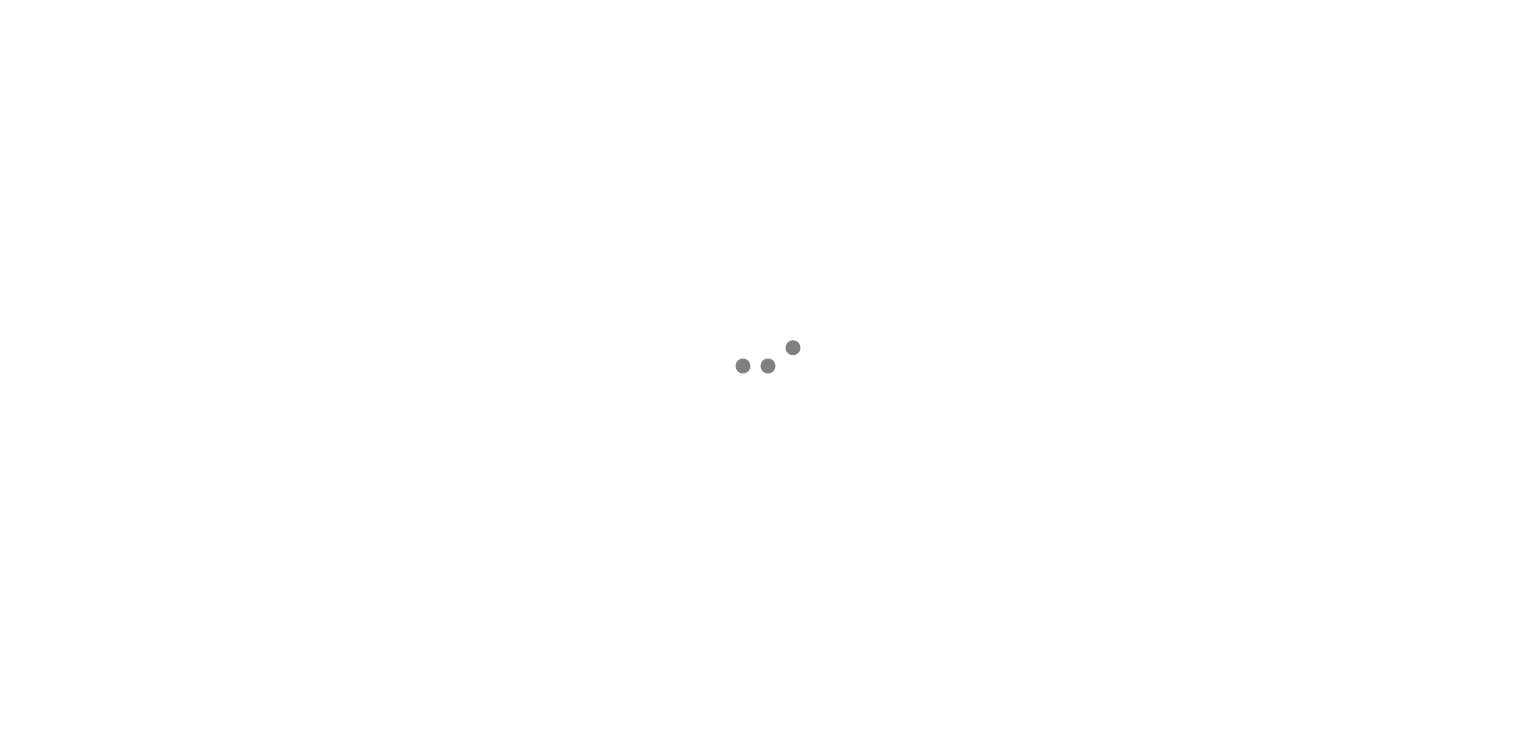 scroll, scrollTop: 0, scrollLeft: 0, axis: both 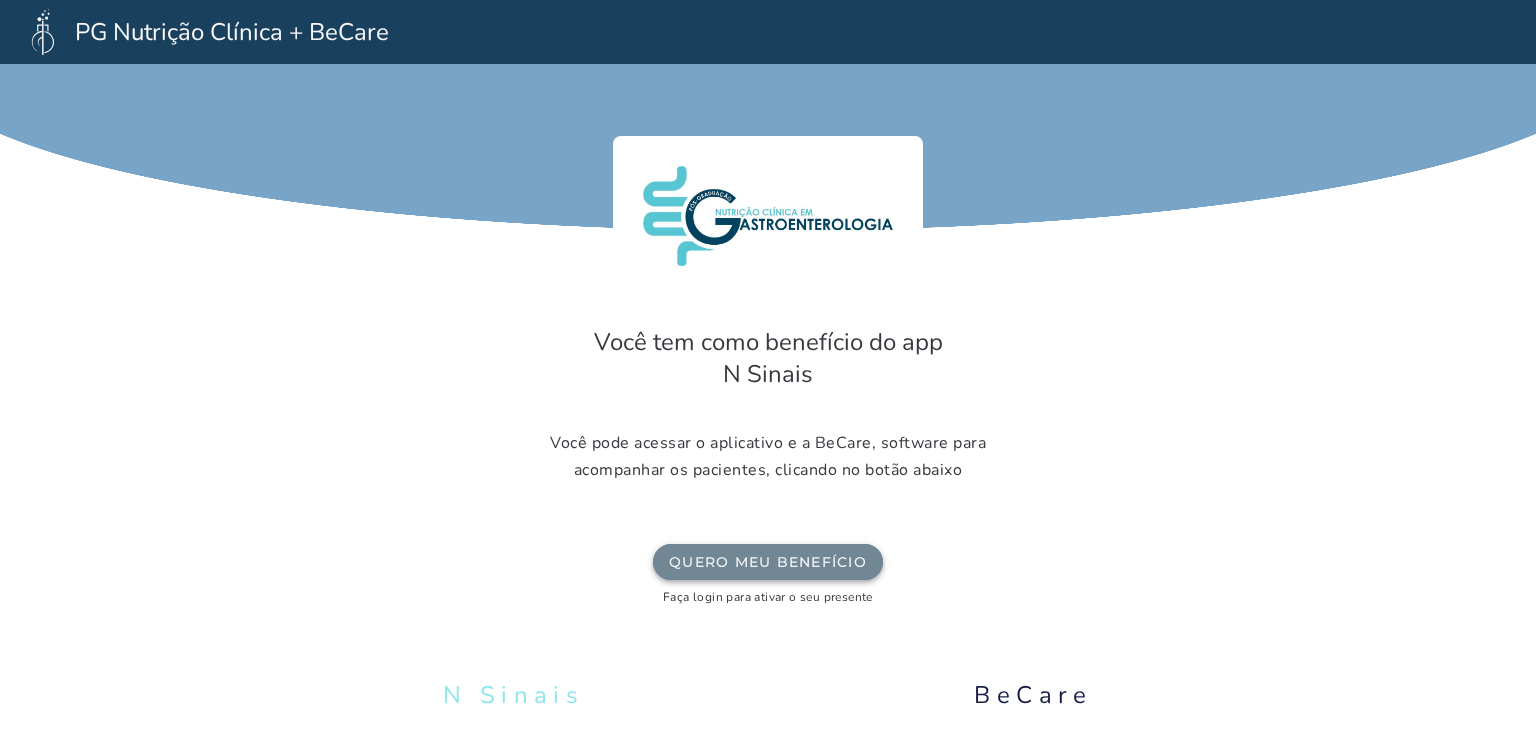 click on "Quero meu benefício" at bounding box center [0, 0] 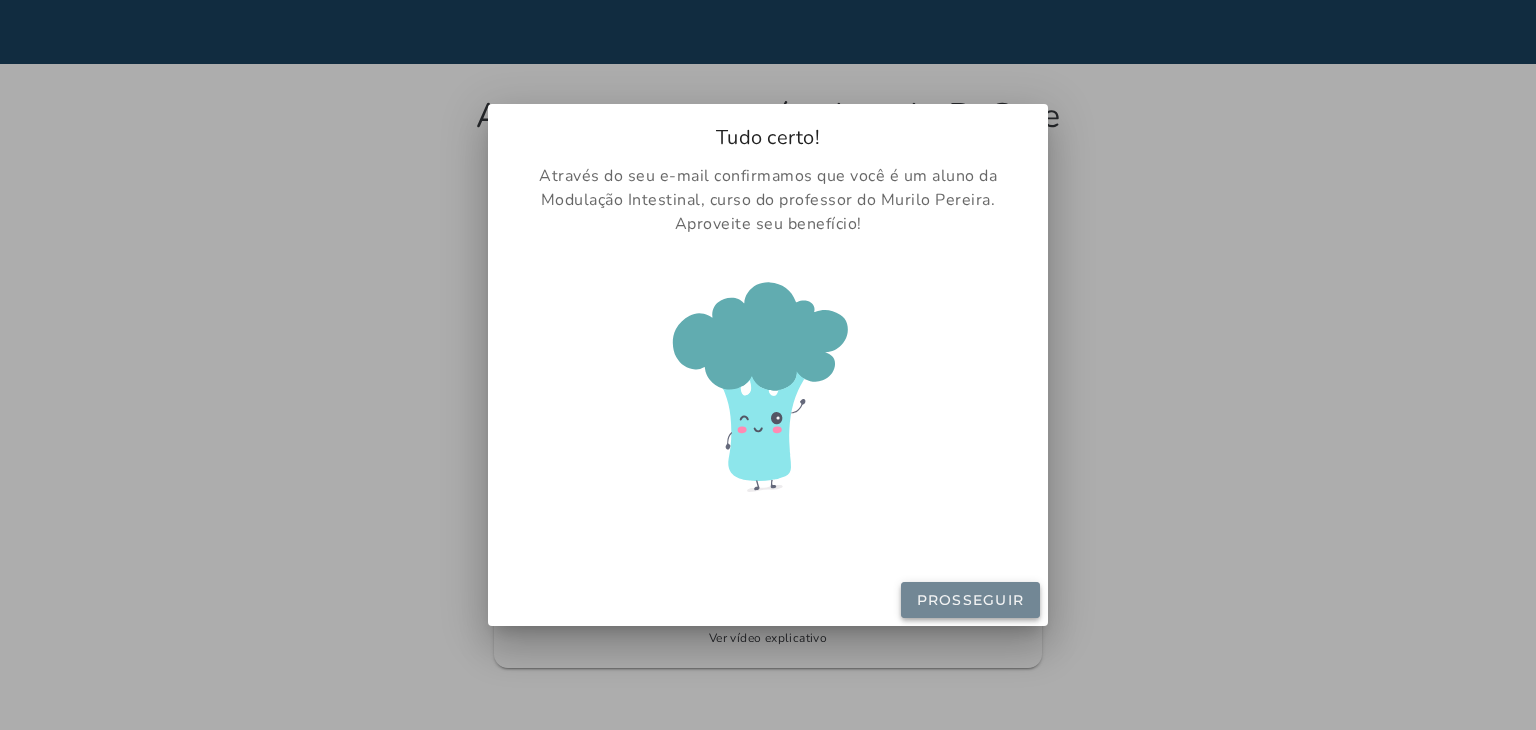 click on "Prosseguir" at bounding box center (0, 0) 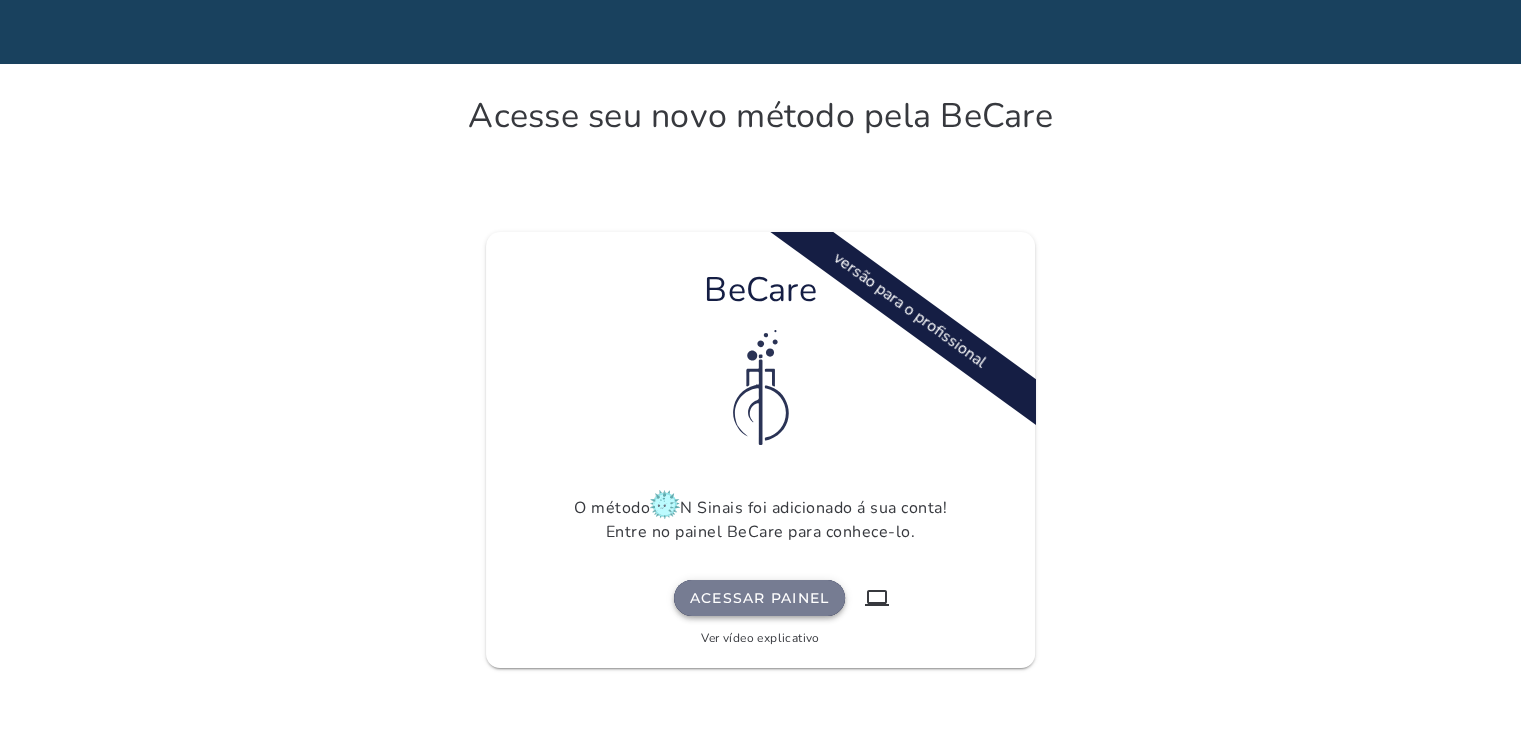 click on "Acessar painel" at bounding box center [0, 0] 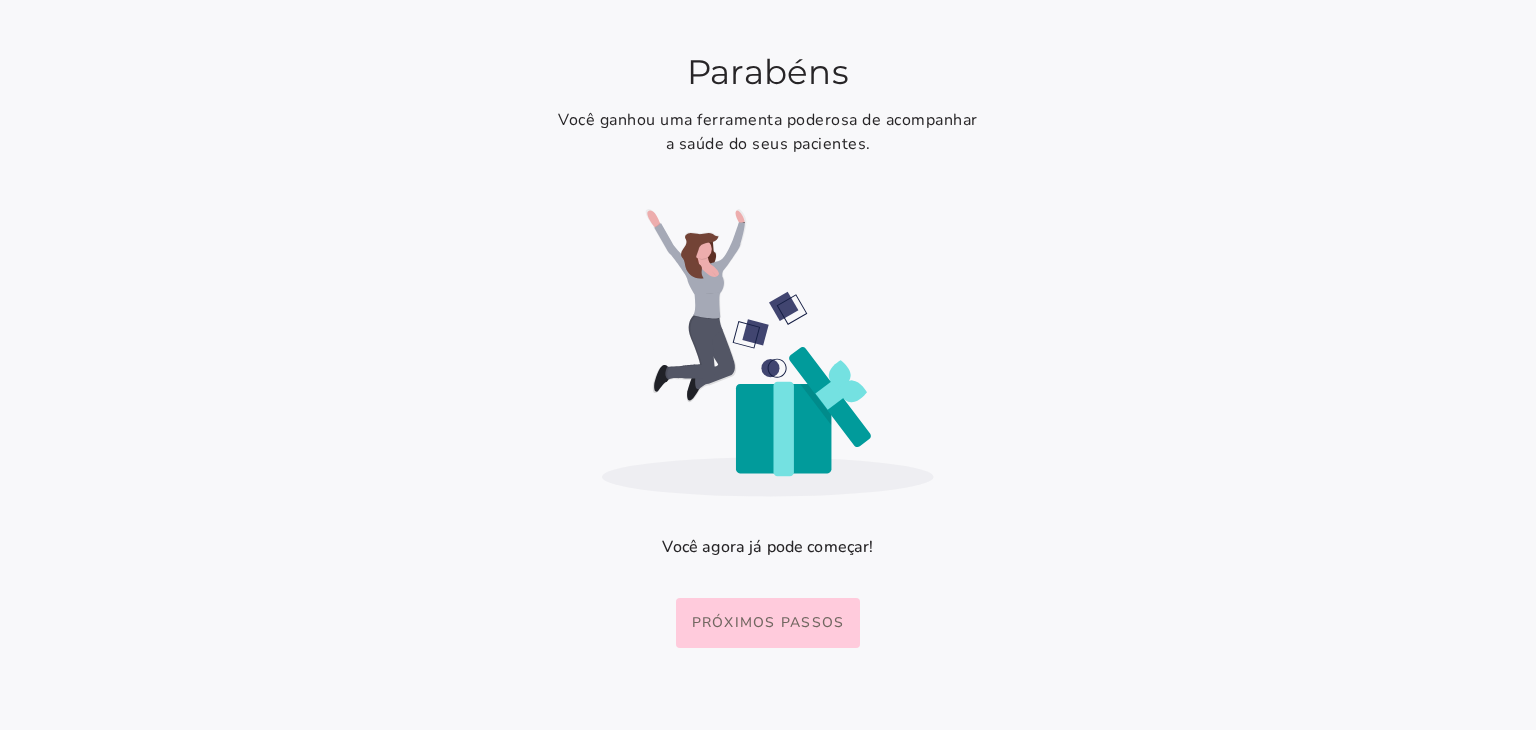 scroll, scrollTop: 0, scrollLeft: 0, axis: both 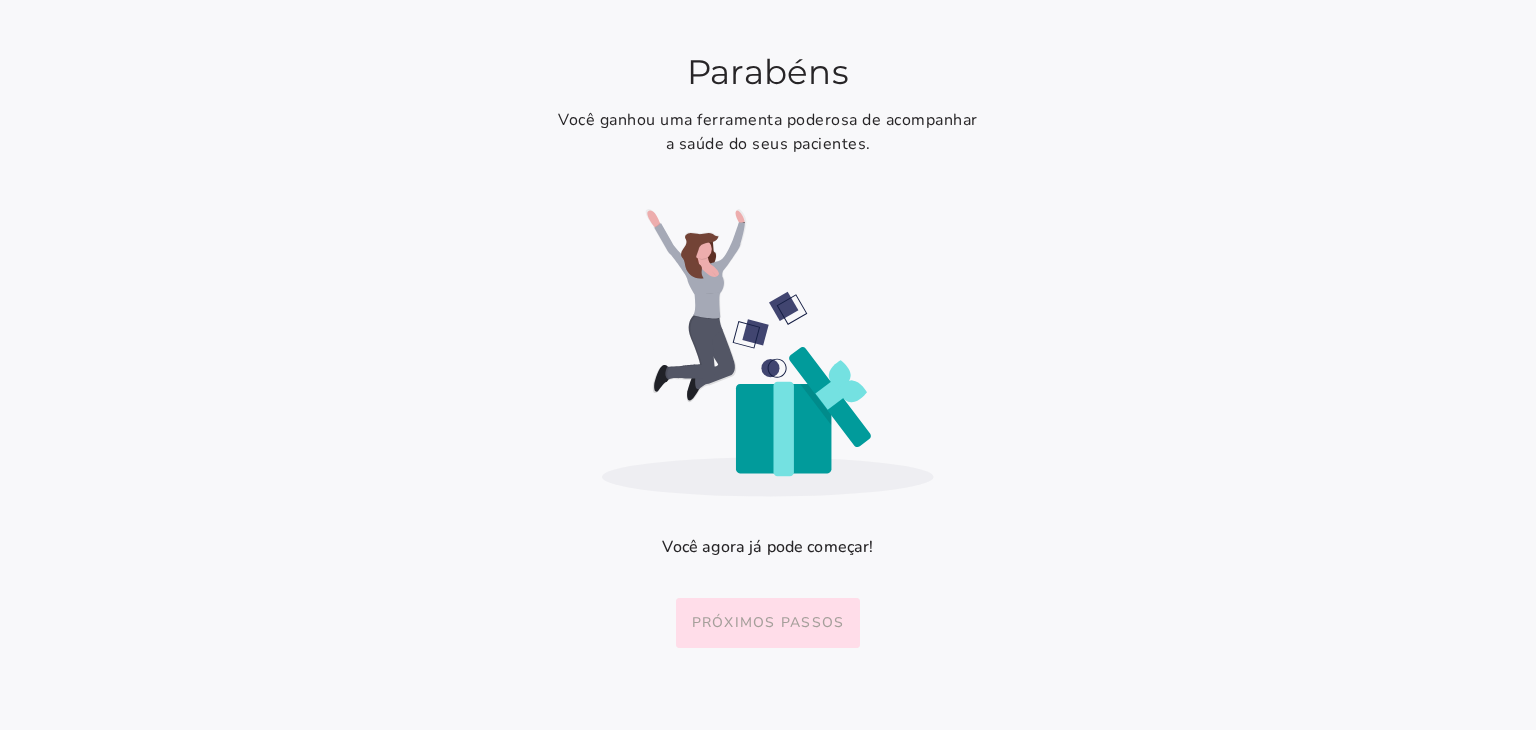 click on "Próximos passos" at bounding box center [768, 623] 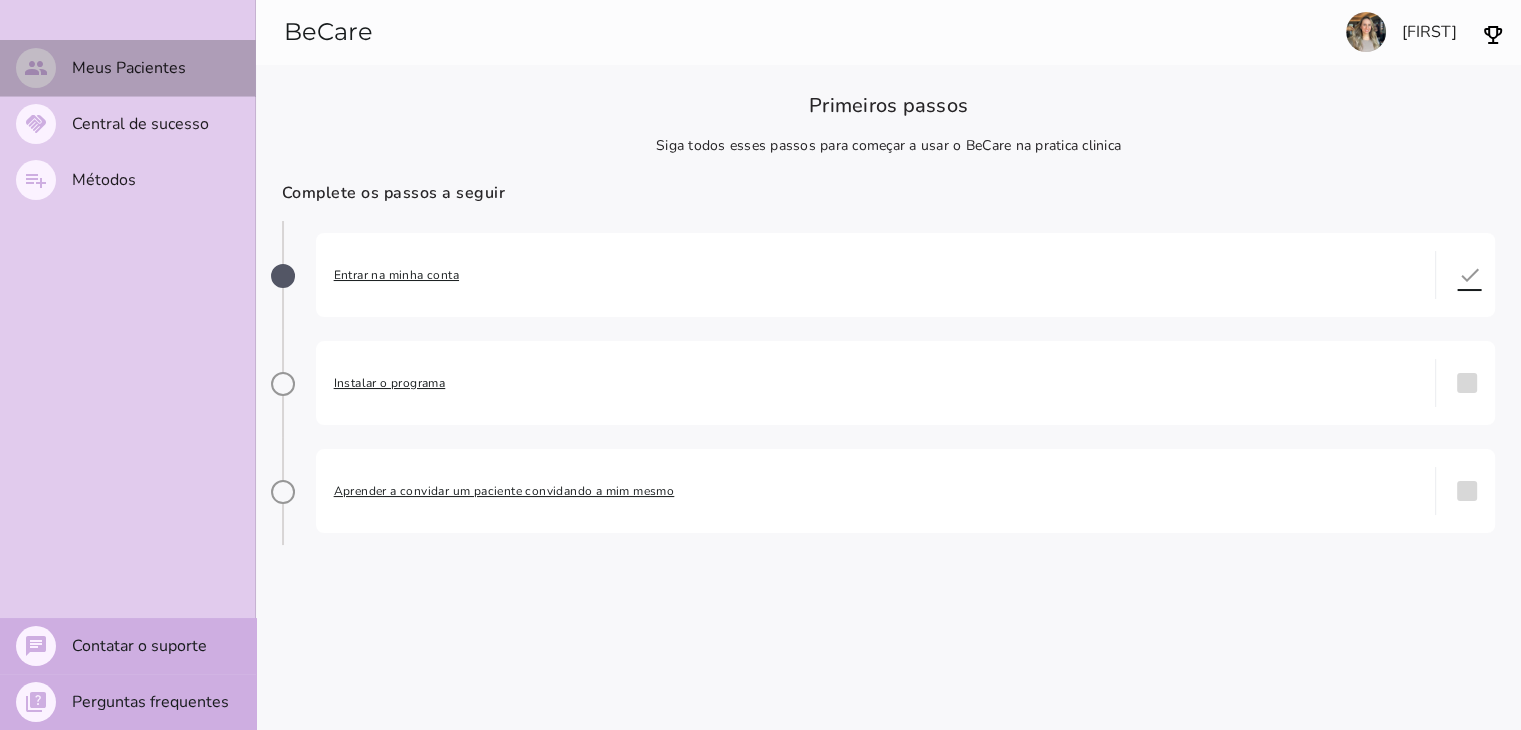 click on "Meus Pacientes" at bounding box center [0, 0] 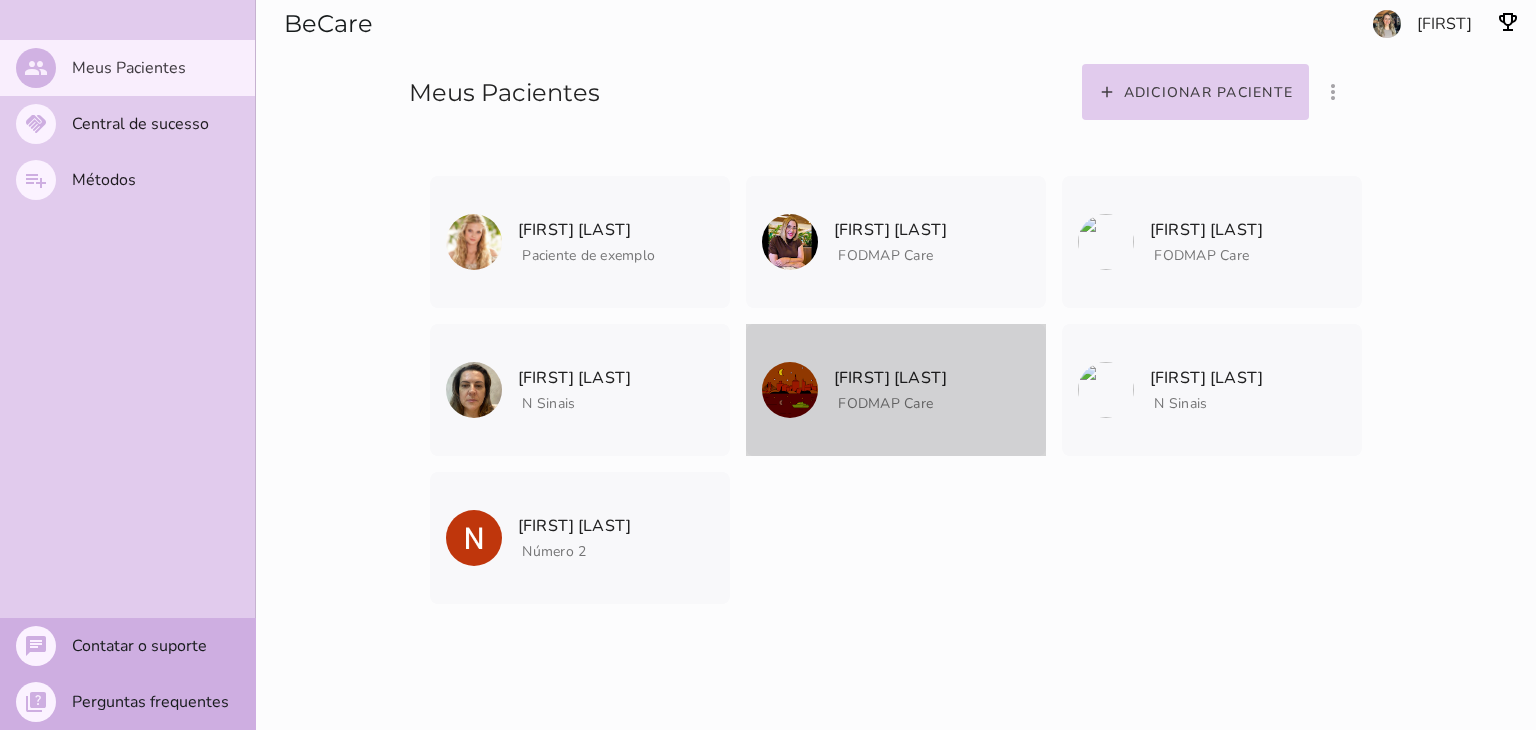 click on "FODMAP Care" 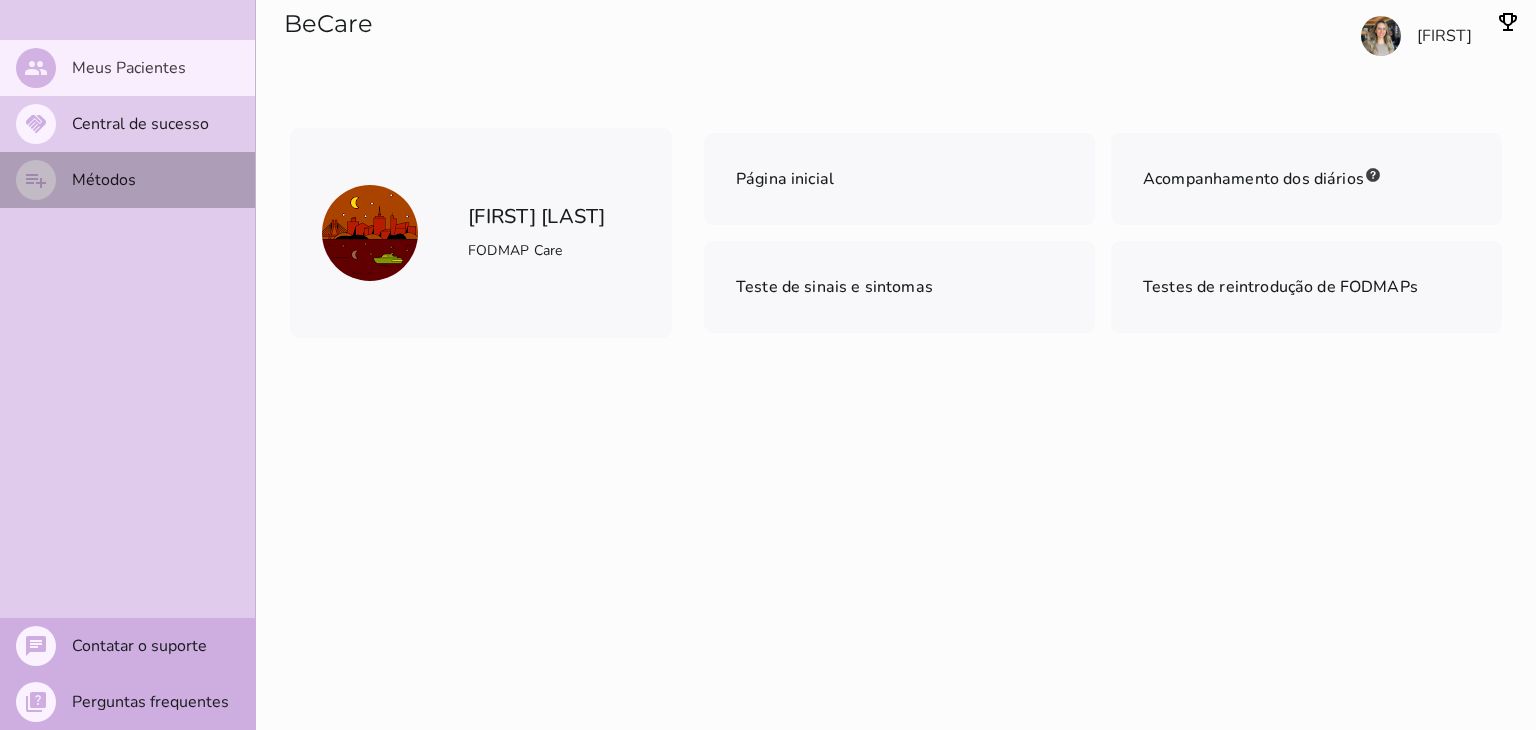 click on "Métodos" at bounding box center [0, 0] 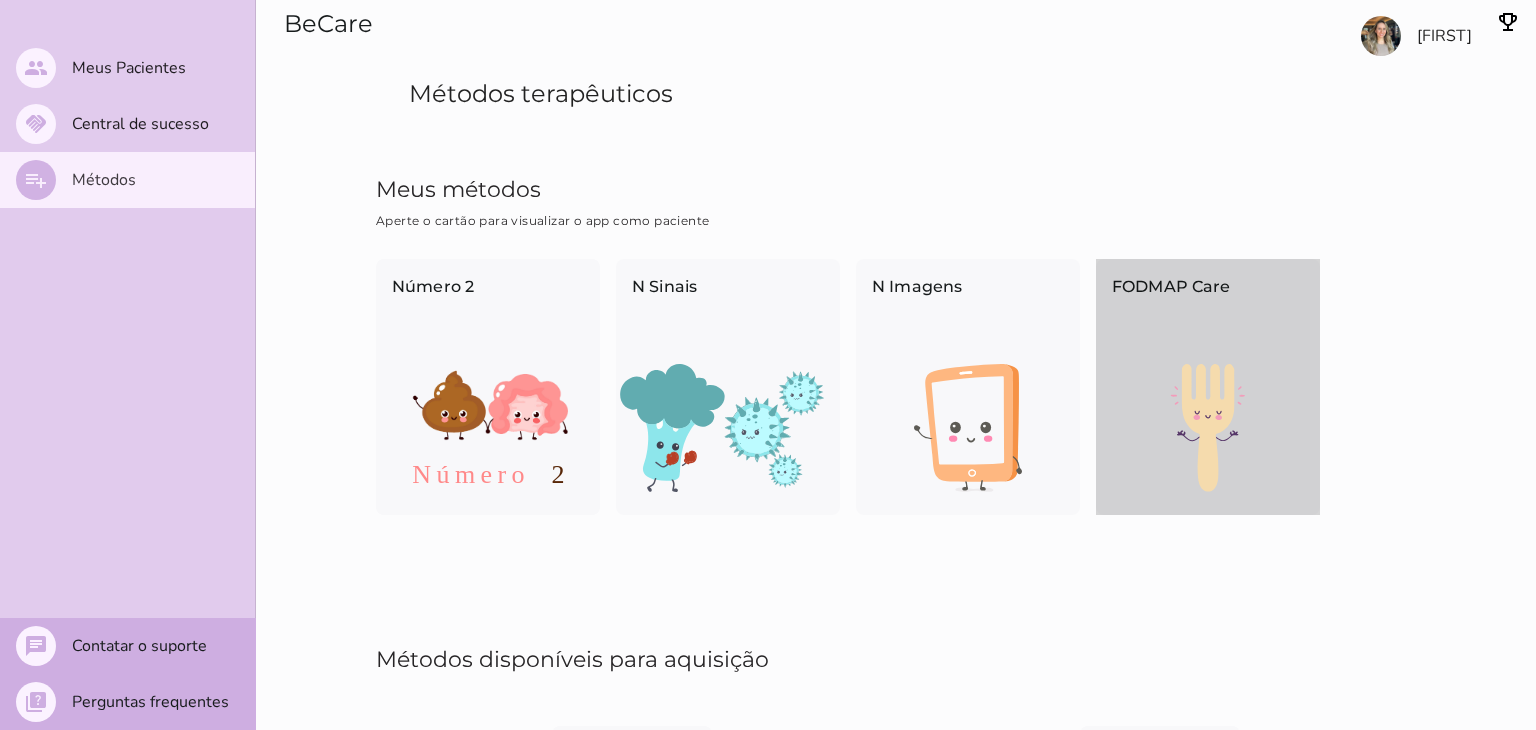 click at bounding box center [1208, 428] 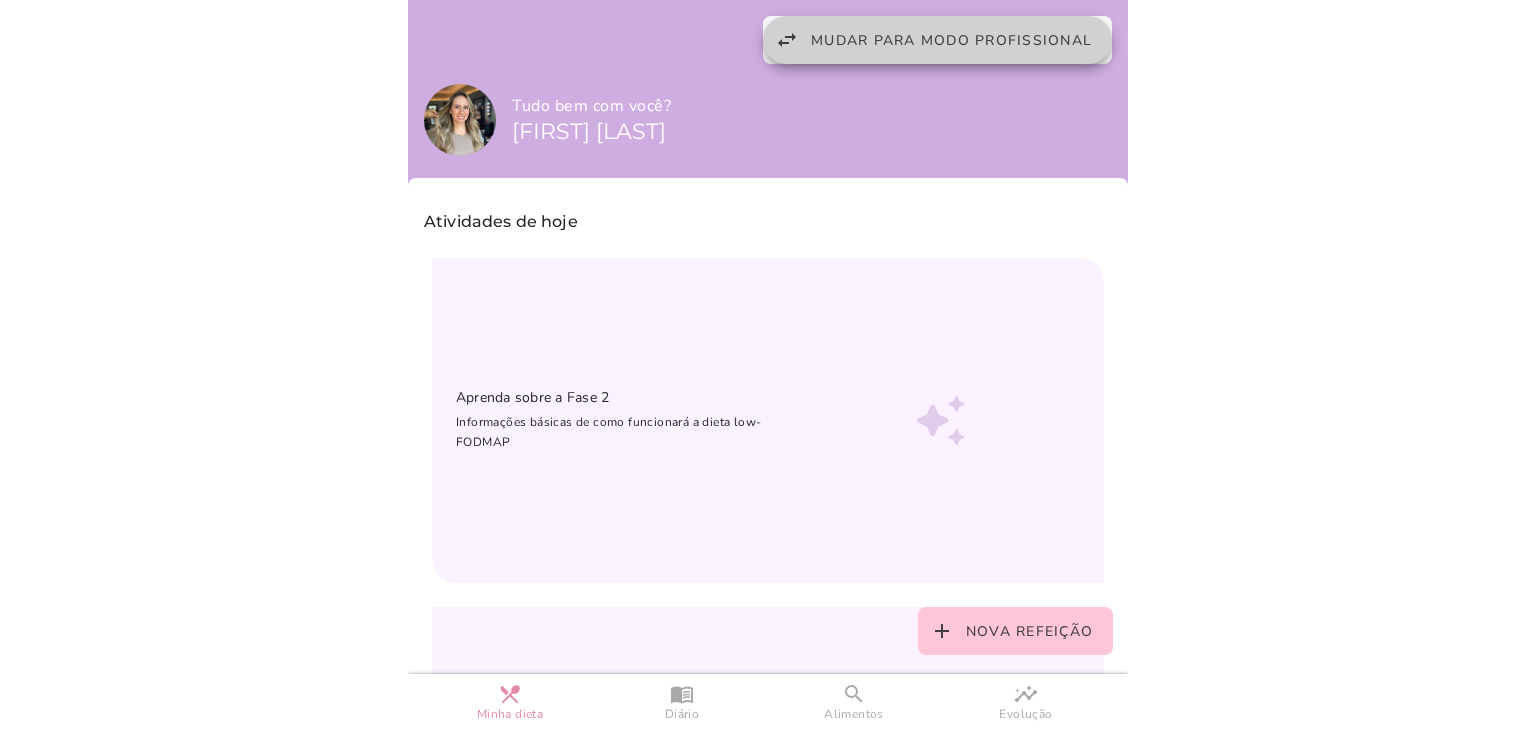 click on "Mudar para modo profissional" at bounding box center [951, 40] 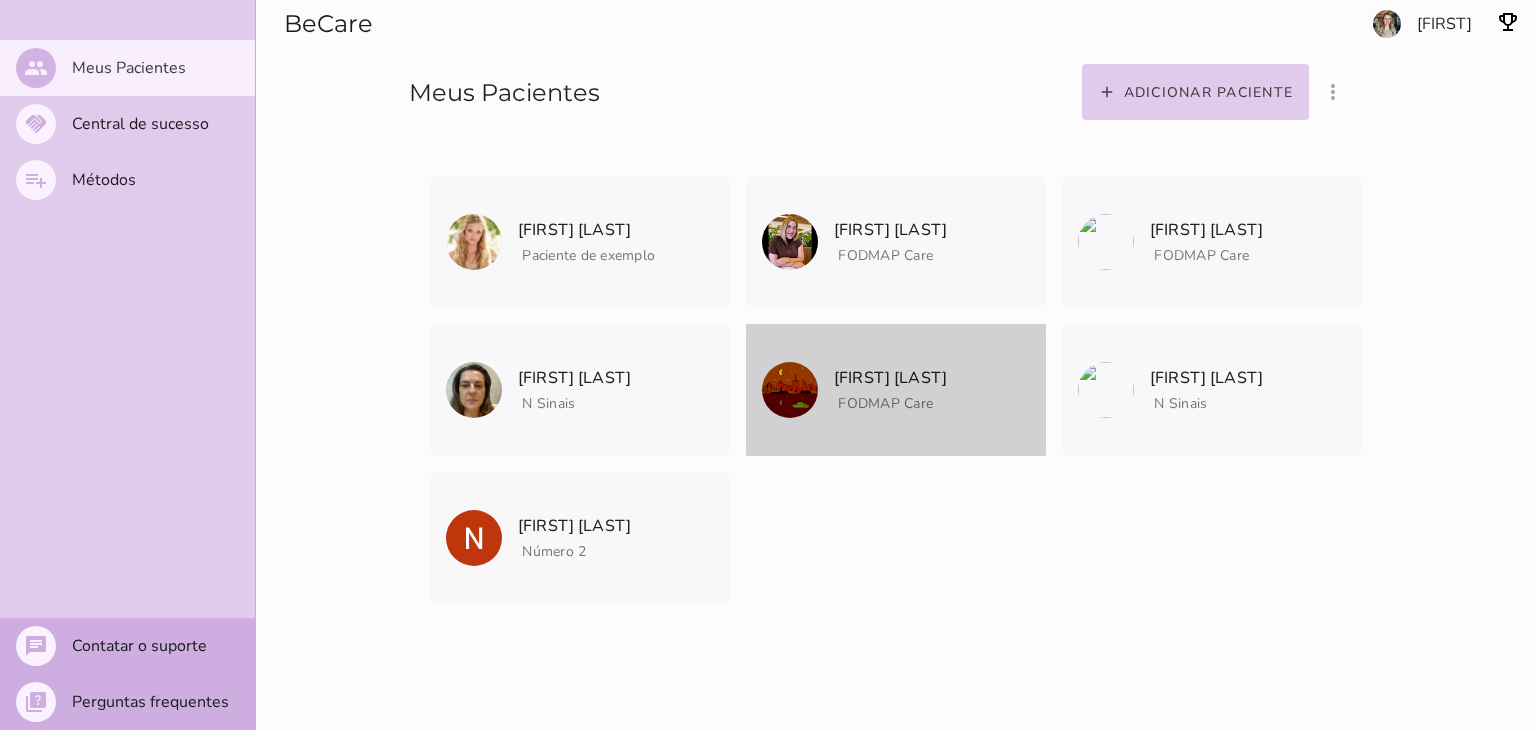 click on "FODMAP Care" 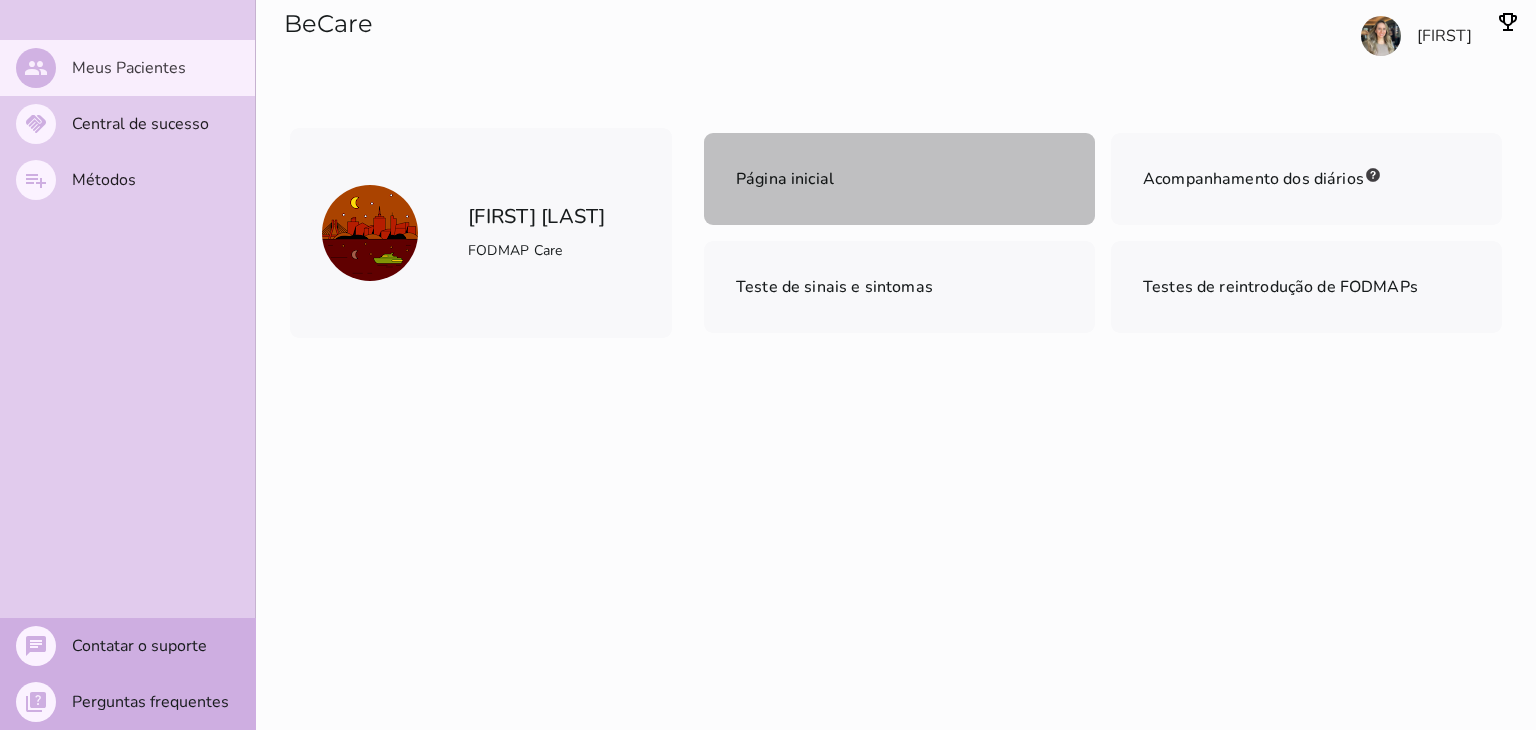 click on "Página inicial" at bounding box center [899, 179] 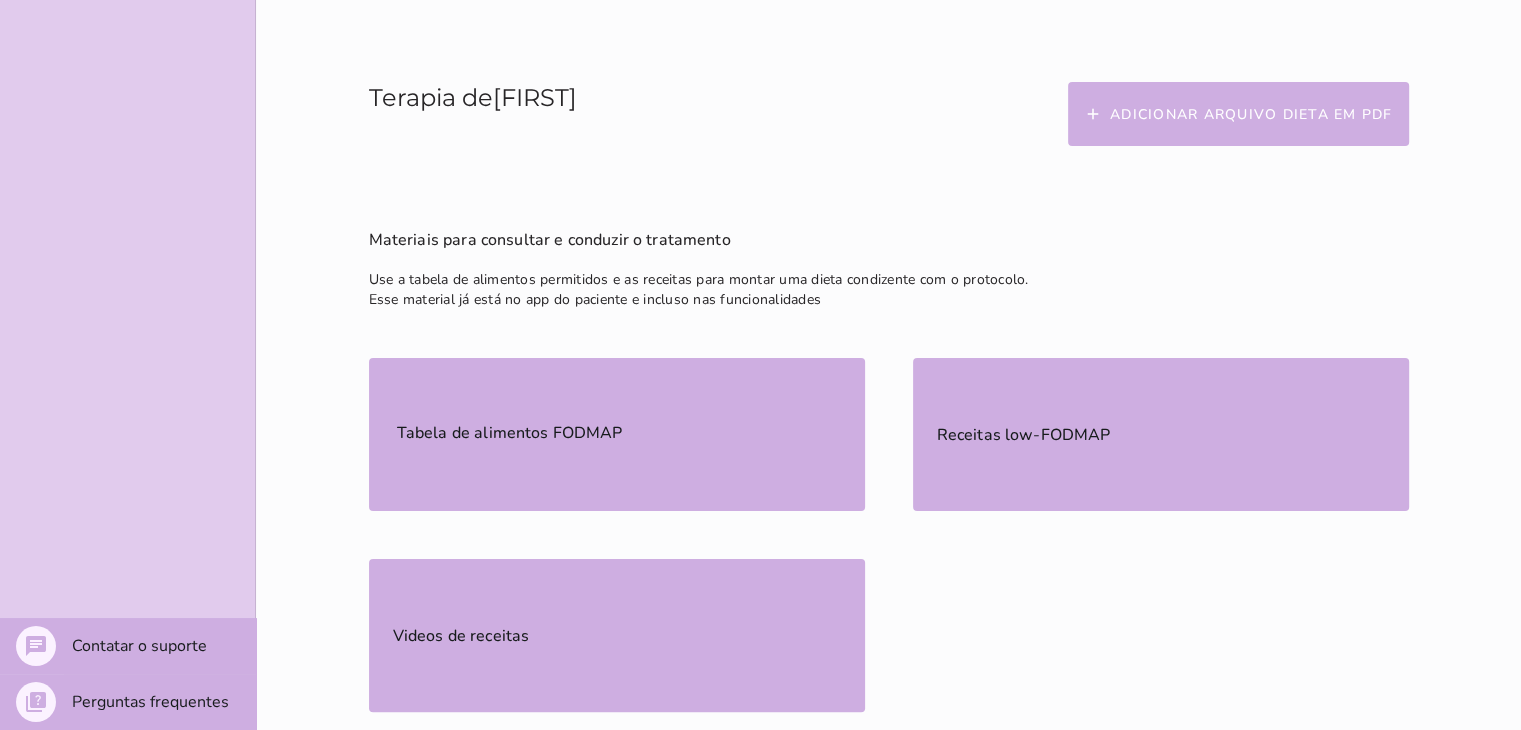 scroll, scrollTop: 360, scrollLeft: 0, axis: vertical 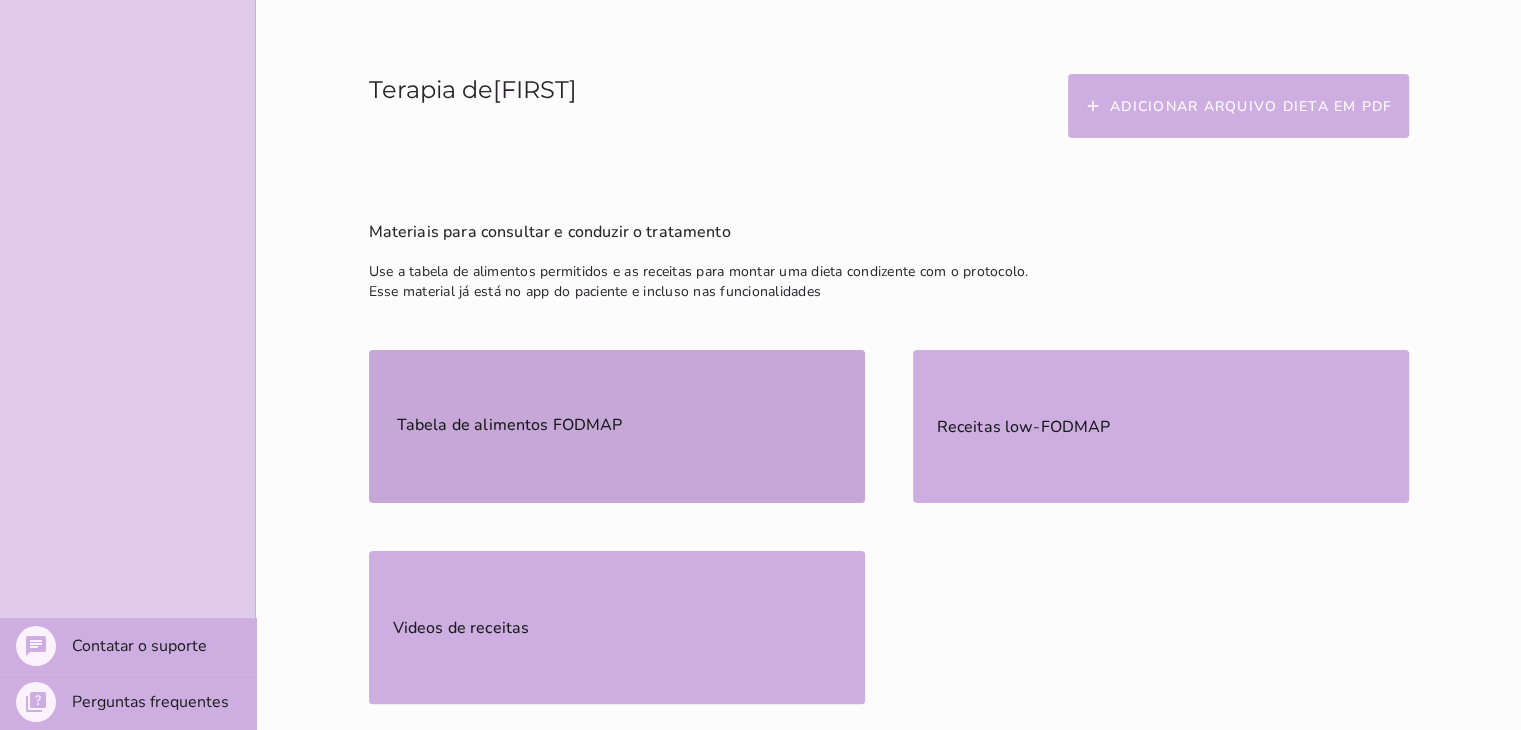 click on "Tabela de alimentos FODMAP" at bounding box center (617, 426) 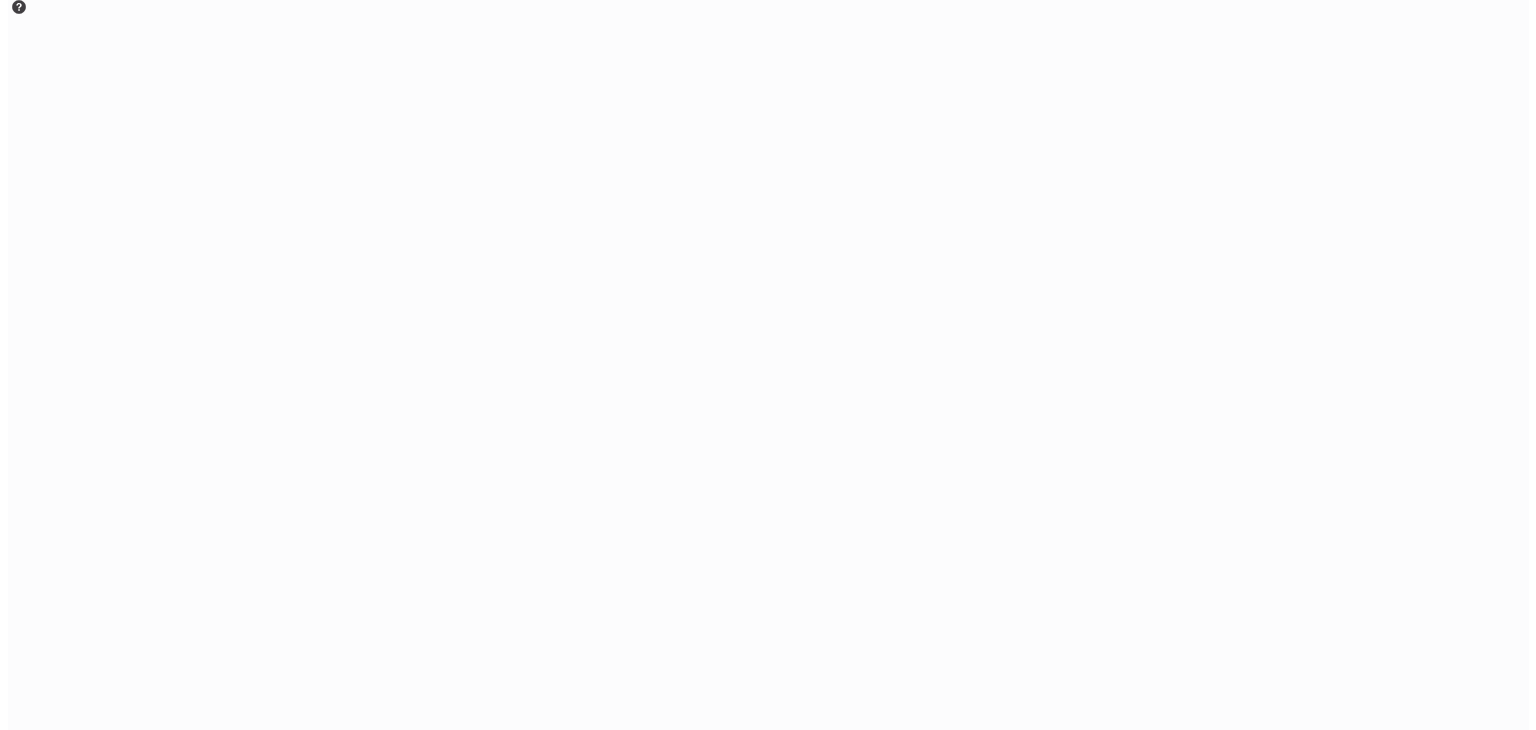 scroll, scrollTop: 0, scrollLeft: 0, axis: both 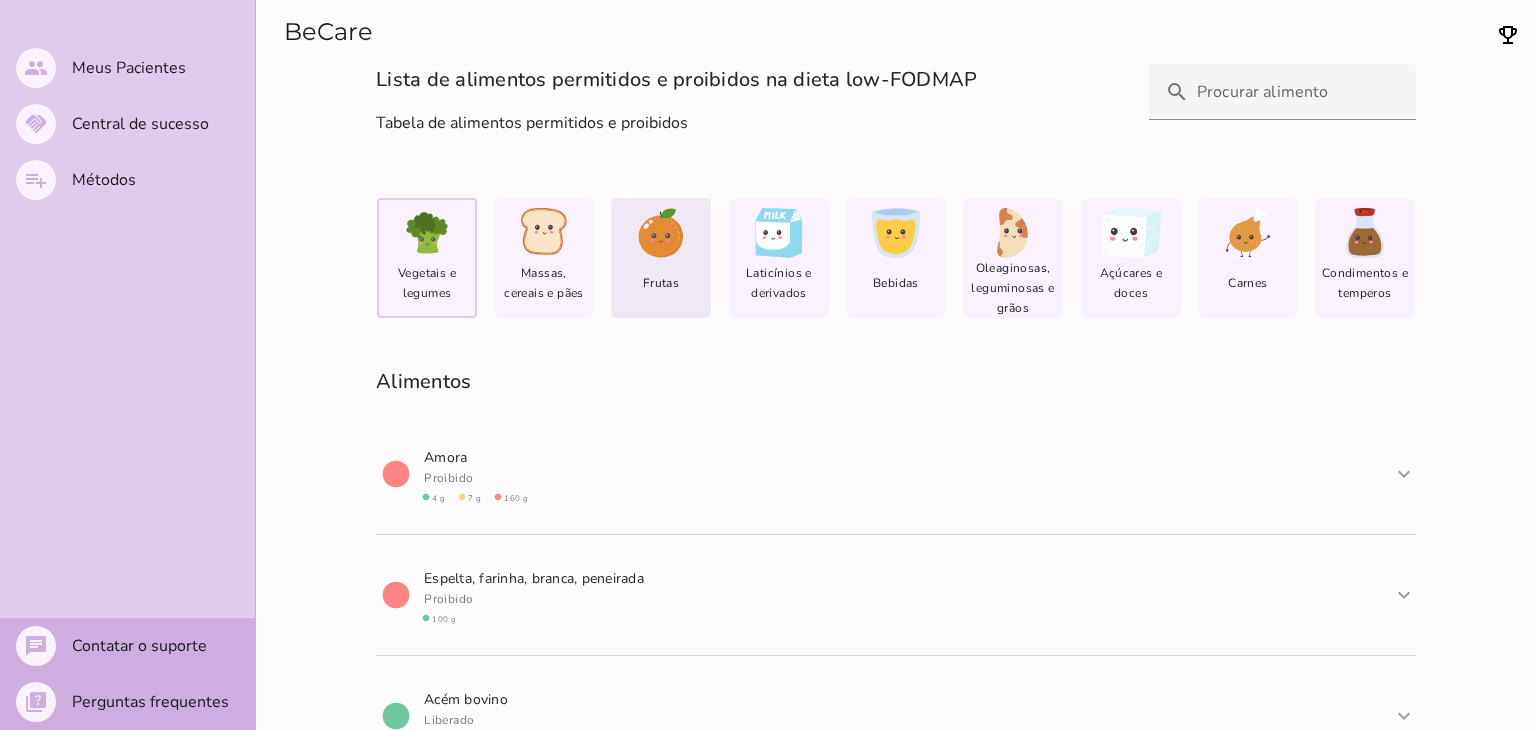 type 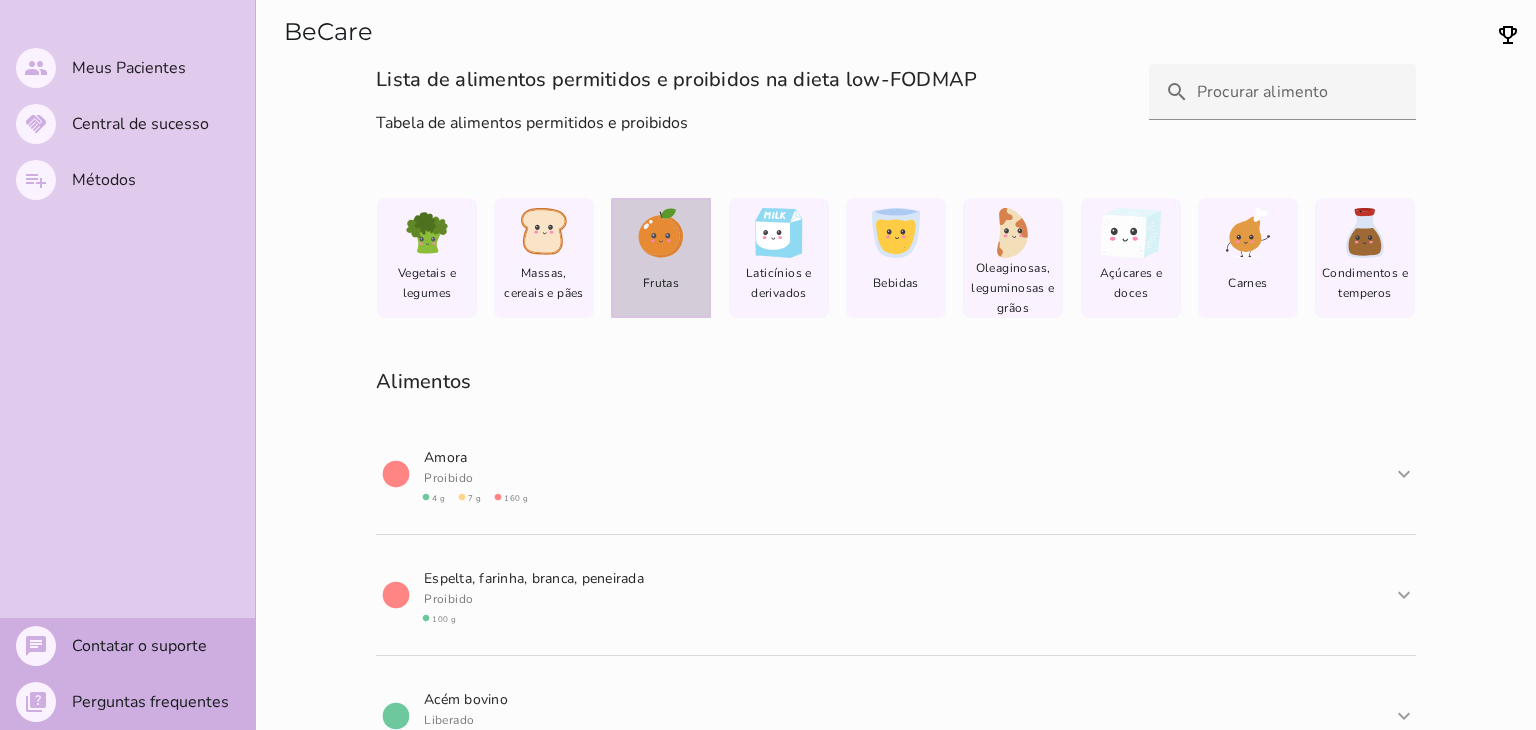 click on "Frutas" at bounding box center (661, 283) 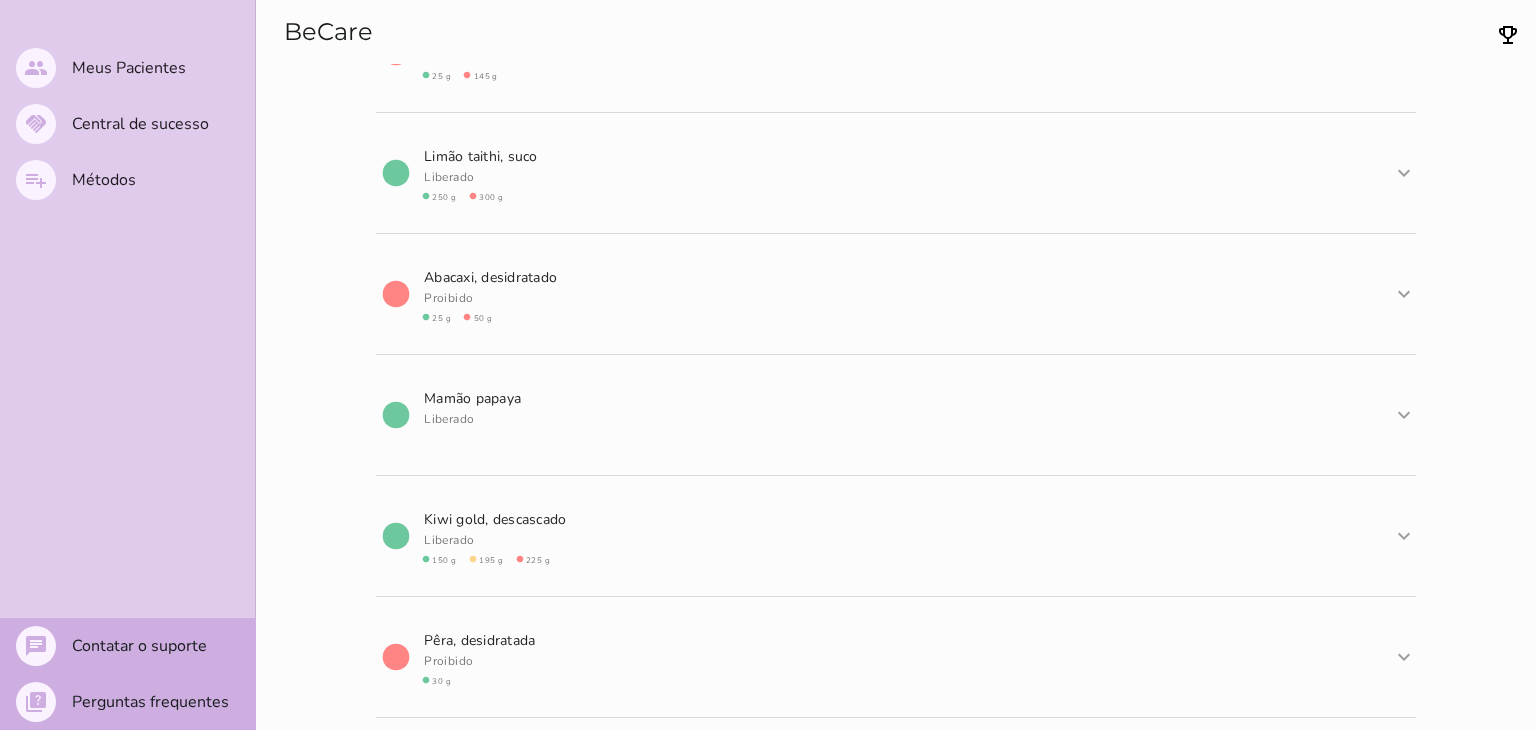 scroll, scrollTop: 2880, scrollLeft: 0, axis: vertical 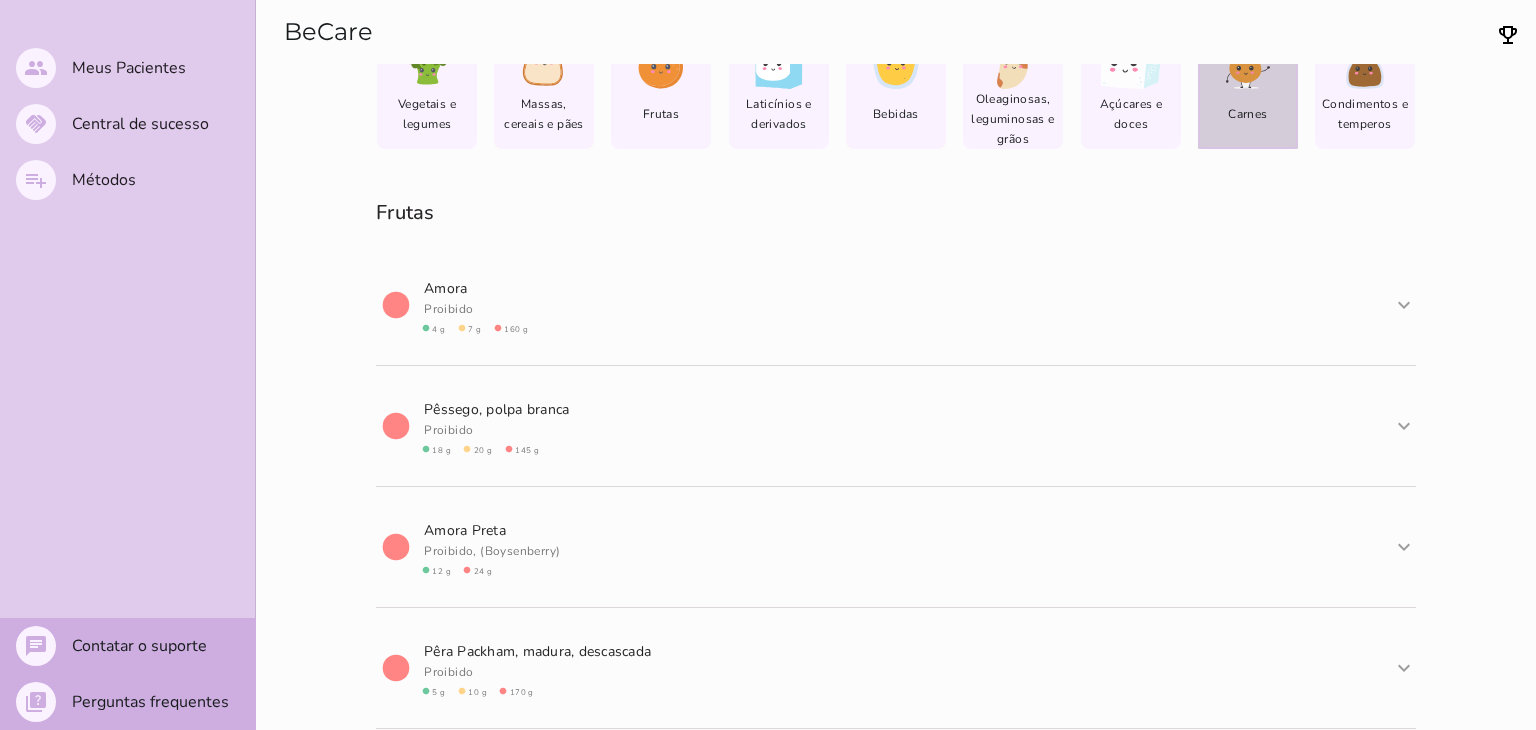click on "lfm-list-meat
Carnes" at bounding box center (1248, 89) 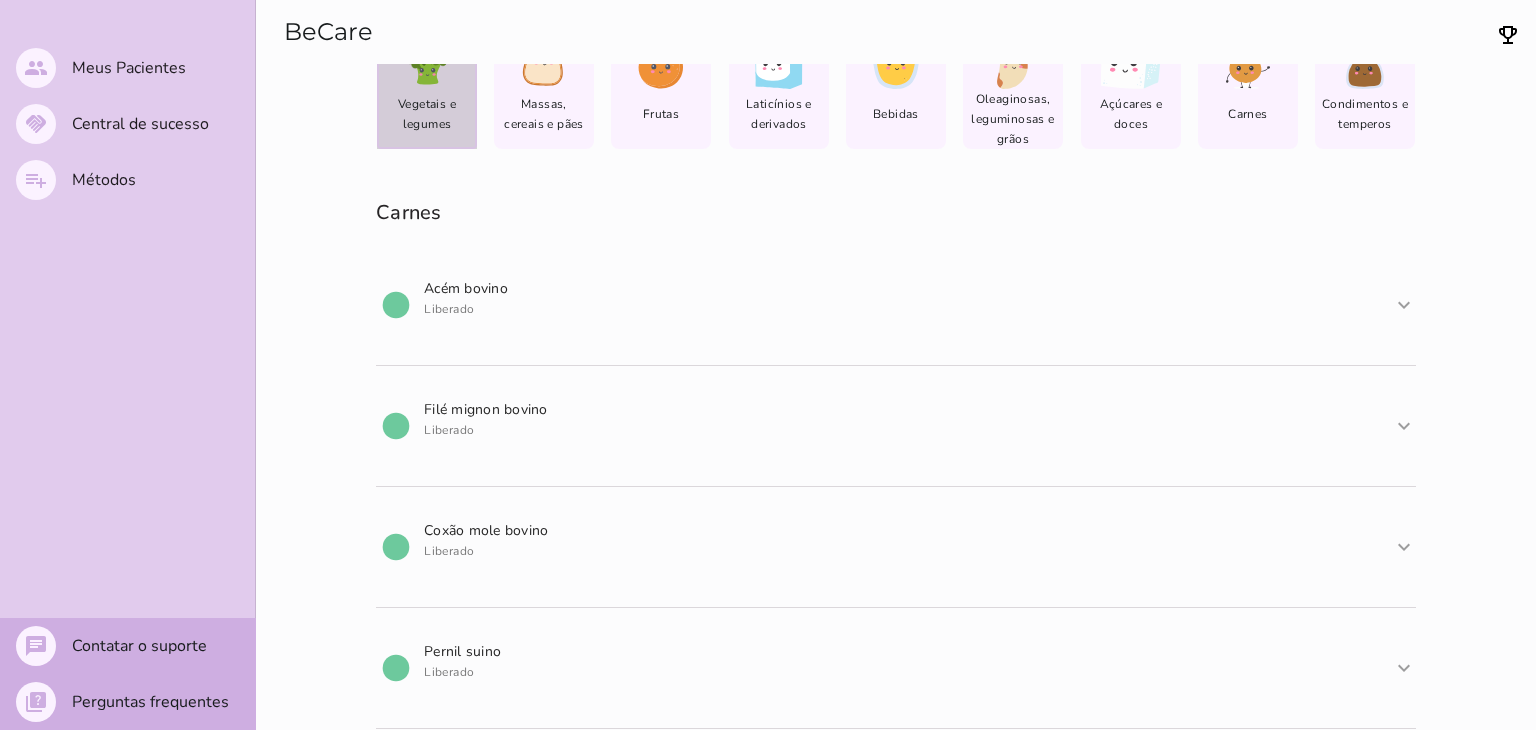 click on "Vegetais e legumes" at bounding box center [427, 114] 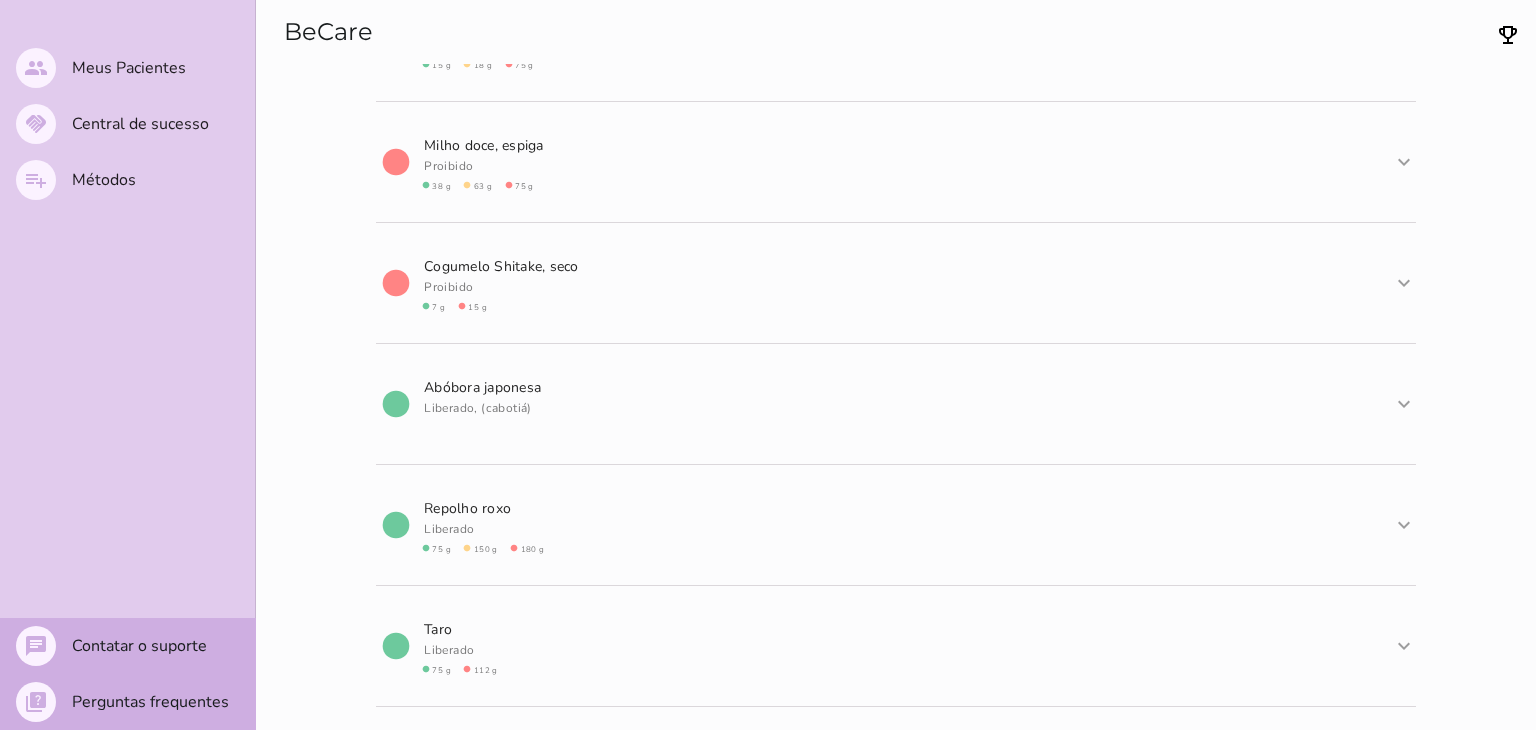scroll, scrollTop: 8929, scrollLeft: 0, axis: vertical 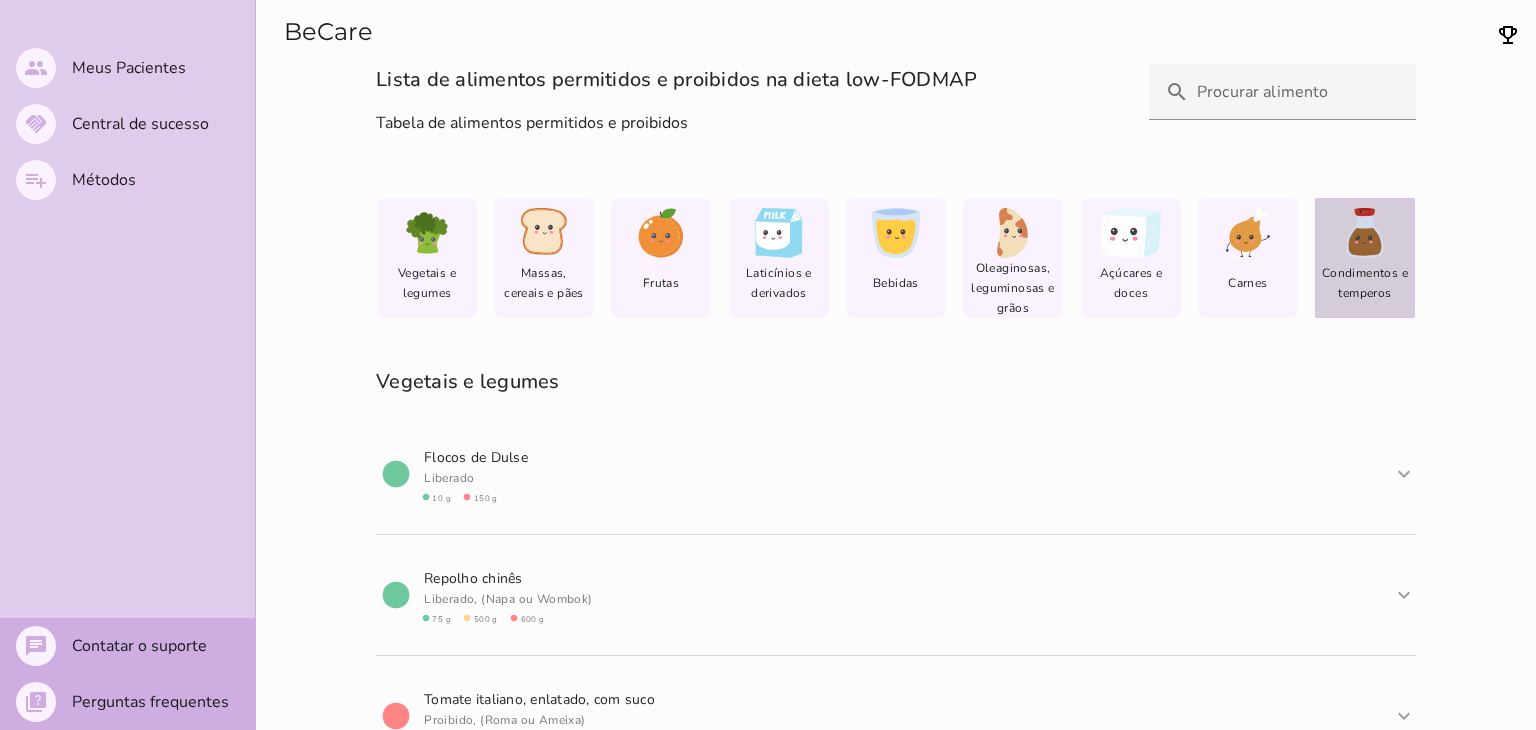 click on "Condimentos e temperos" at bounding box center (1365, 283) 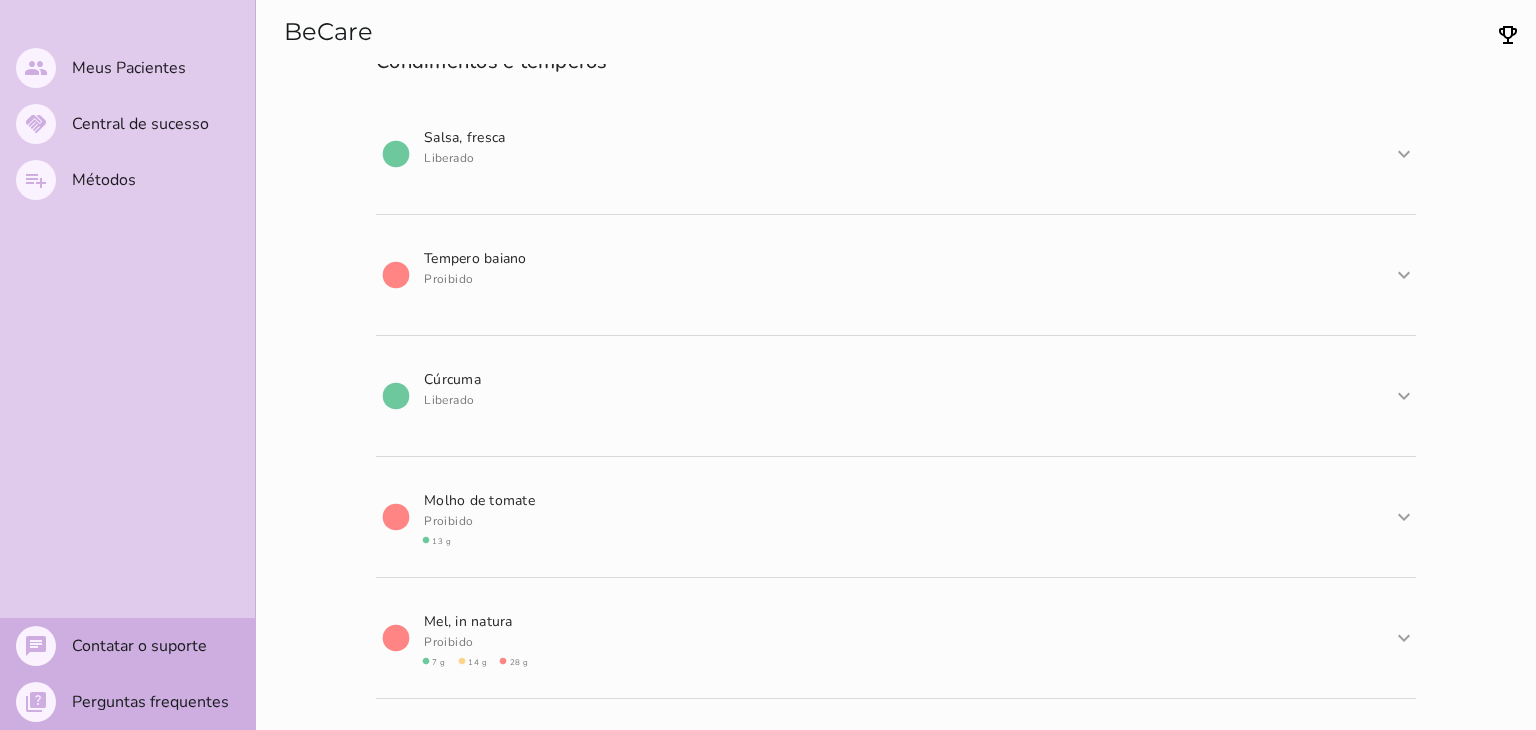 scroll, scrollTop: 412, scrollLeft: 0, axis: vertical 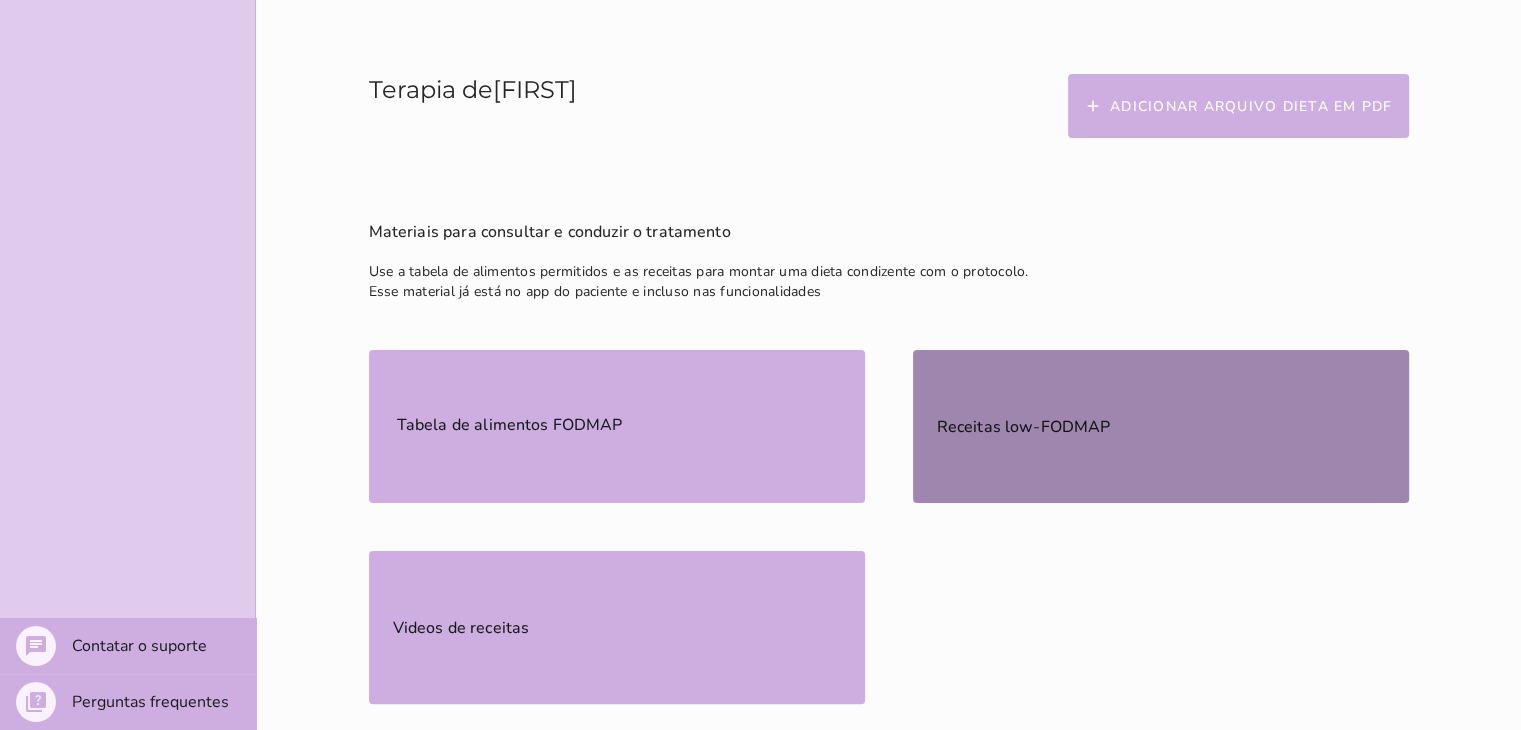 click on "Receitas low-FODMAP" at bounding box center (0, 0) 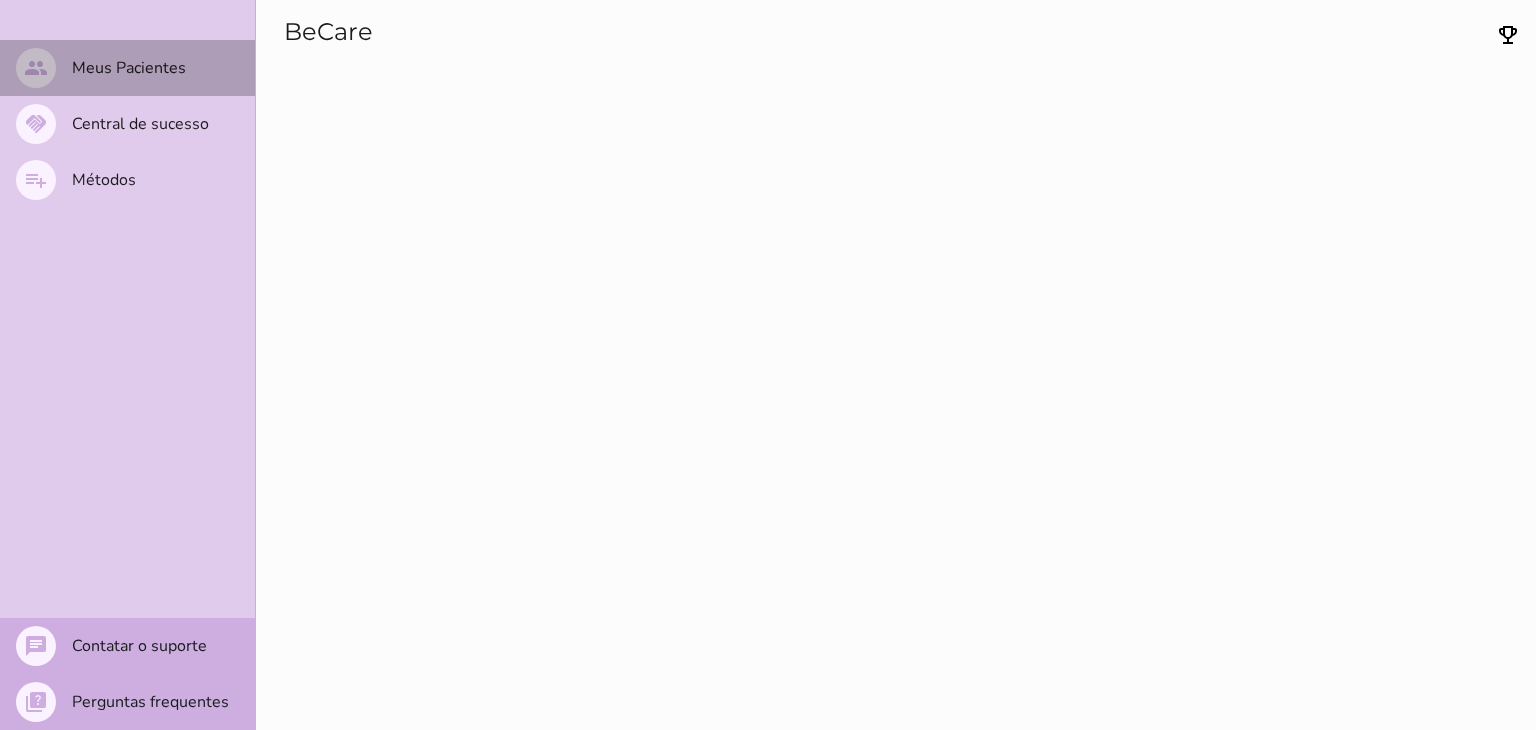 click on "Meus Pacientes" at bounding box center [0, 0] 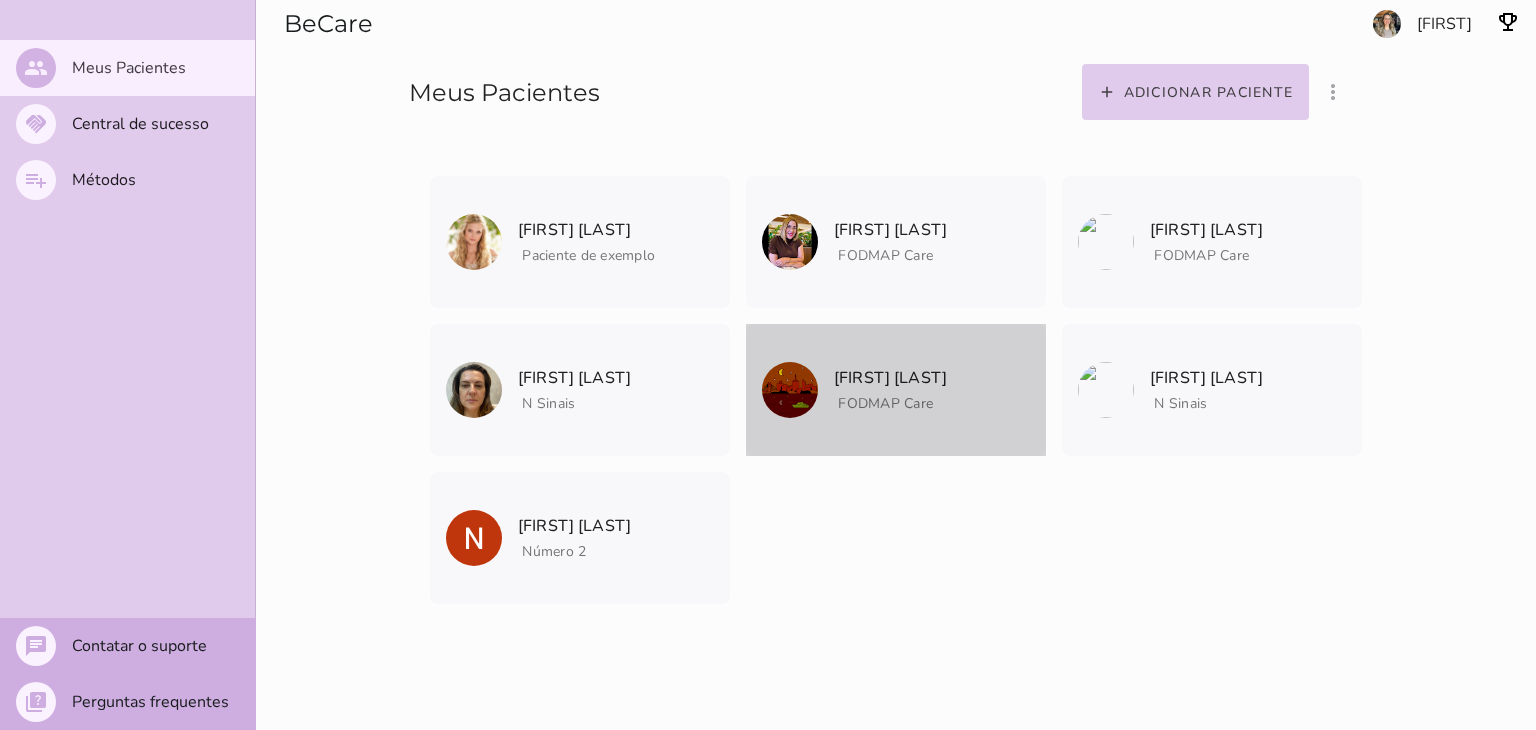 click on "Murilo Dantas" 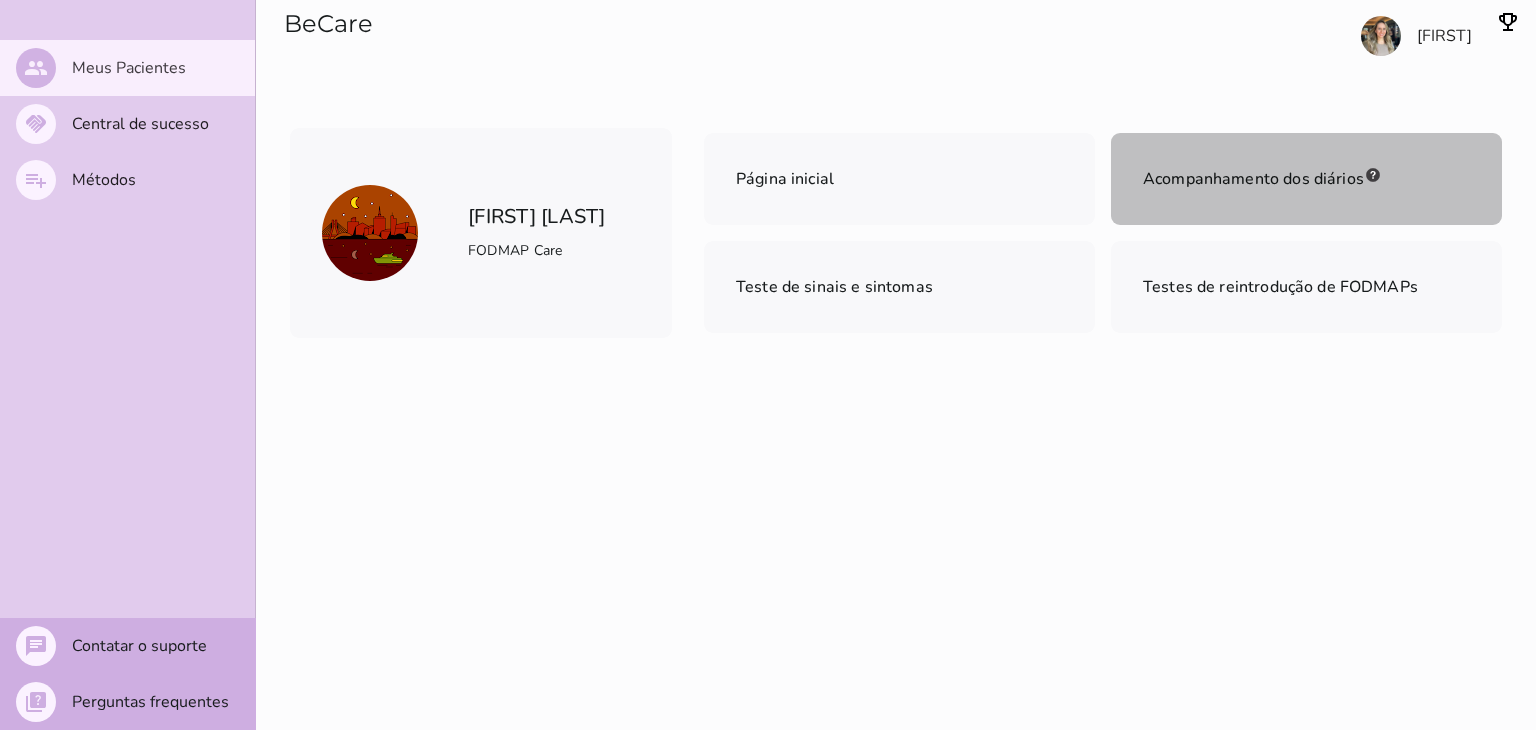 click on "Acompanhamento dos diários" at bounding box center [1253, 179] 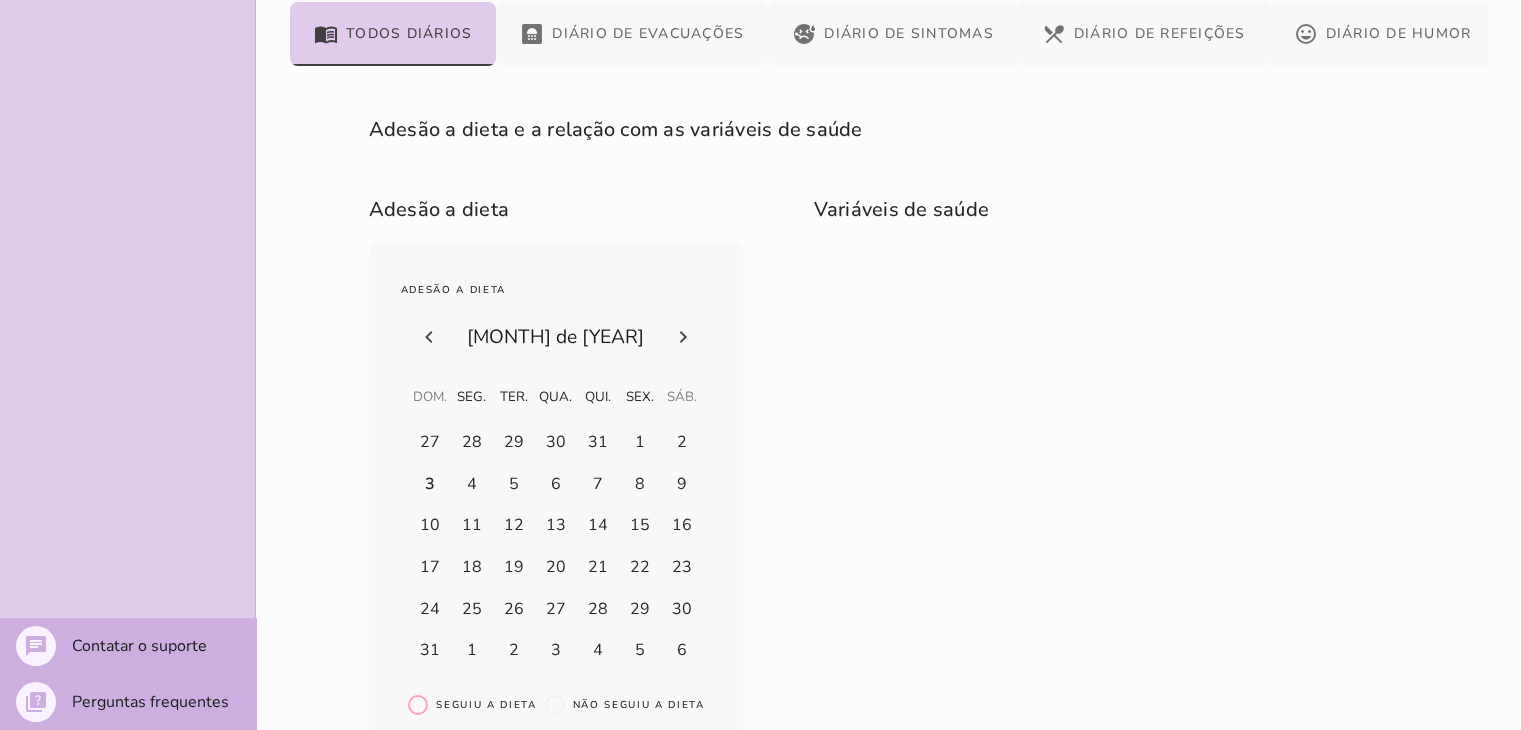scroll, scrollTop: 426, scrollLeft: 0, axis: vertical 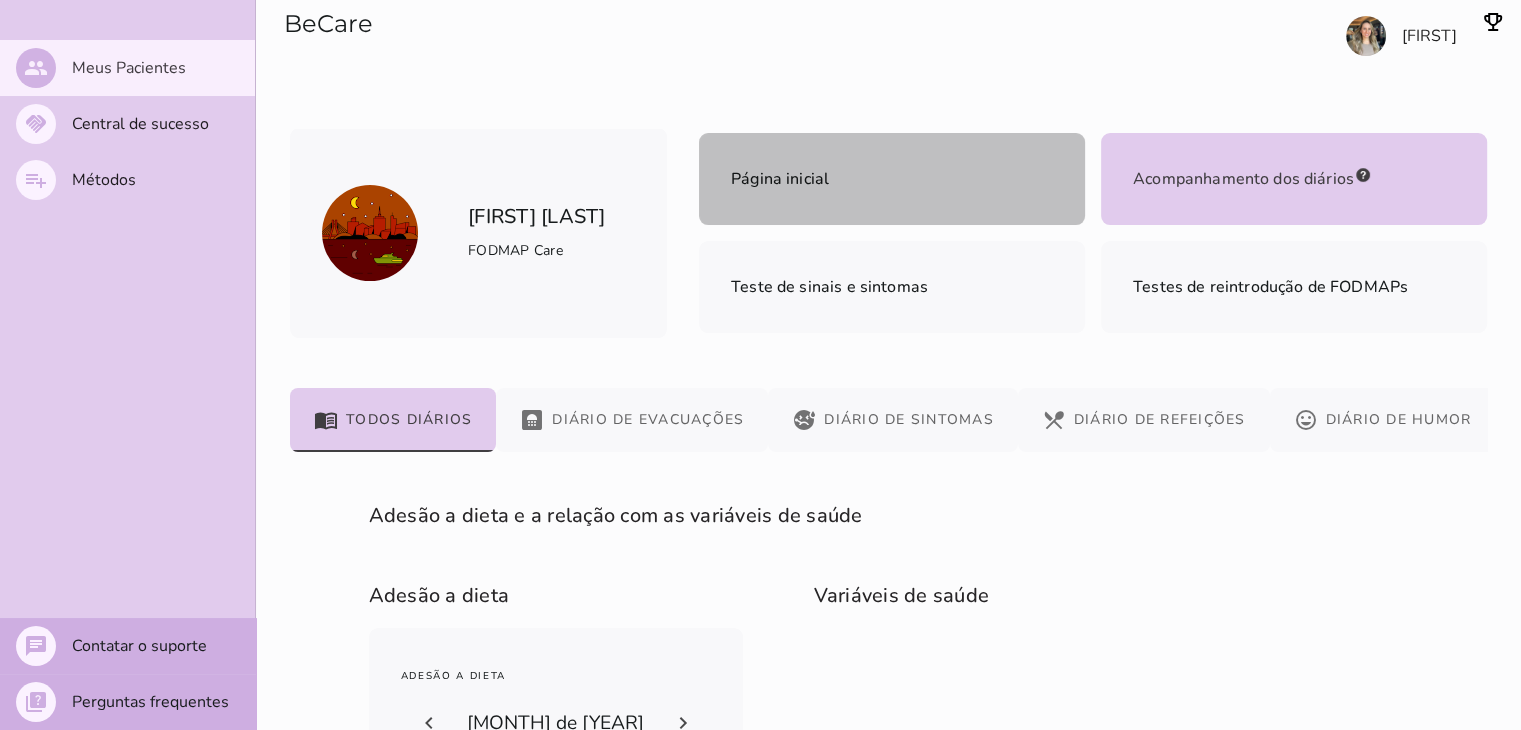 click on "Página inicial" at bounding box center [892, 179] 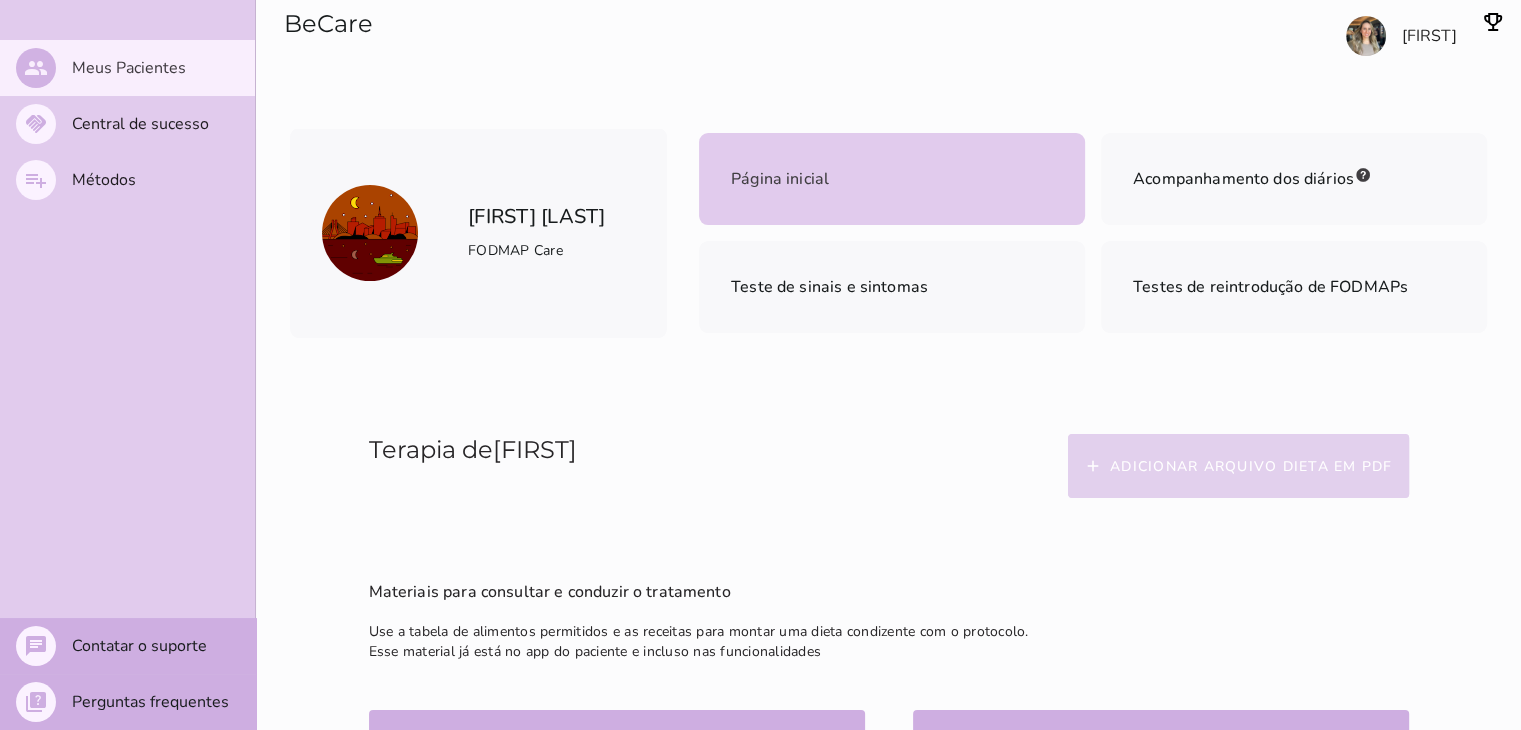 click on "Adicionar arquivo dieta em PDF" at bounding box center (0, 0) 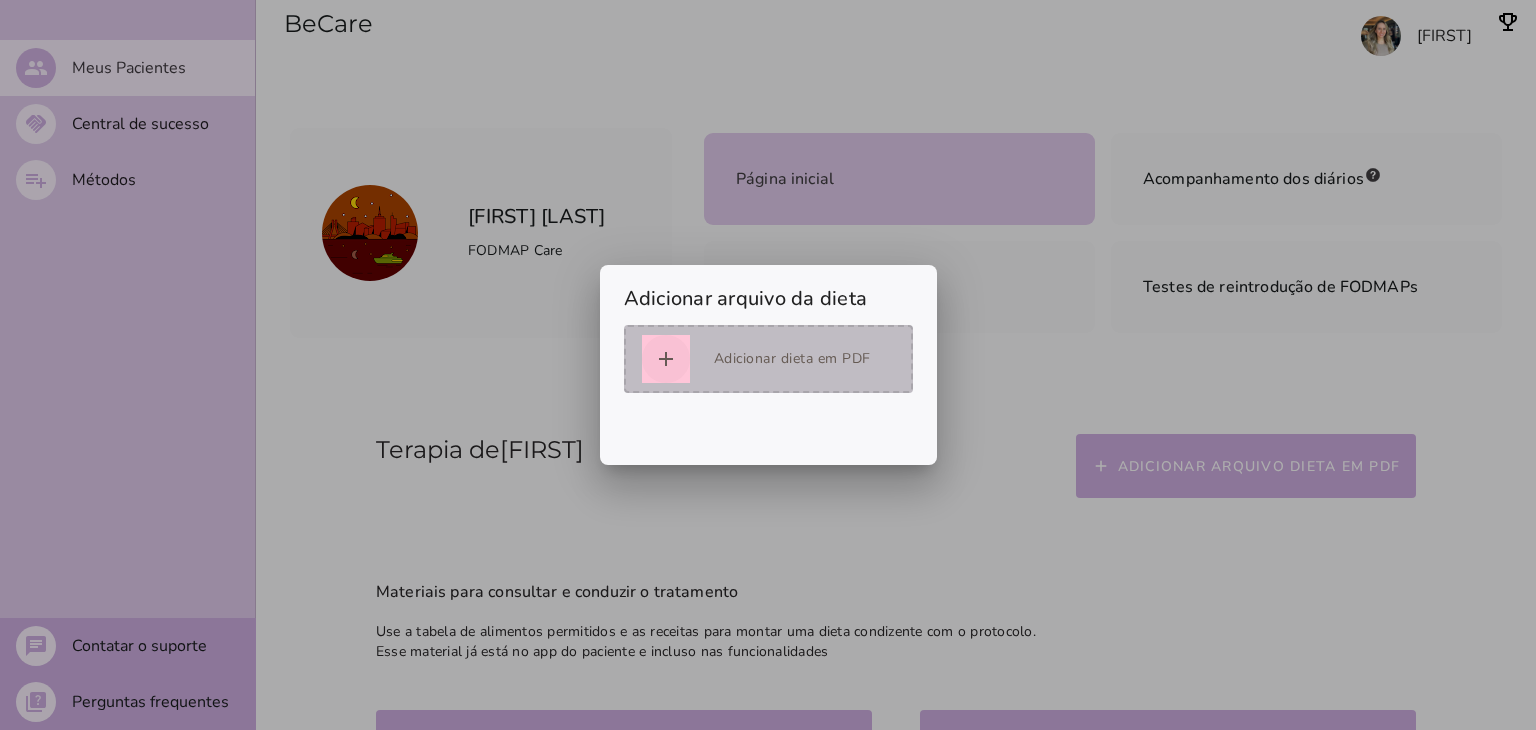 drag, startPoint x: 754, startPoint y: 358, endPoint x: 664, endPoint y: 355, distance: 90.04999 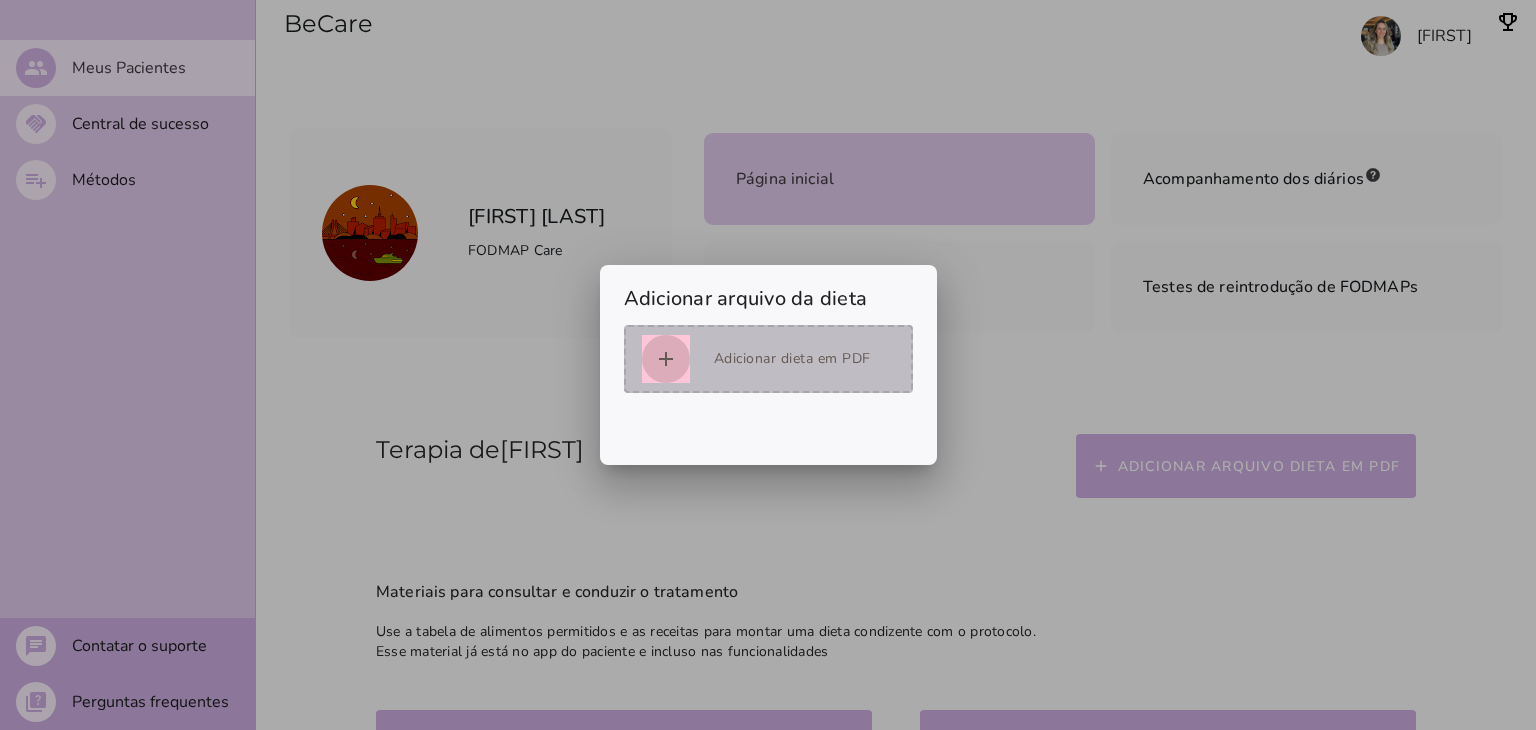 click on "add" at bounding box center (666, 359) 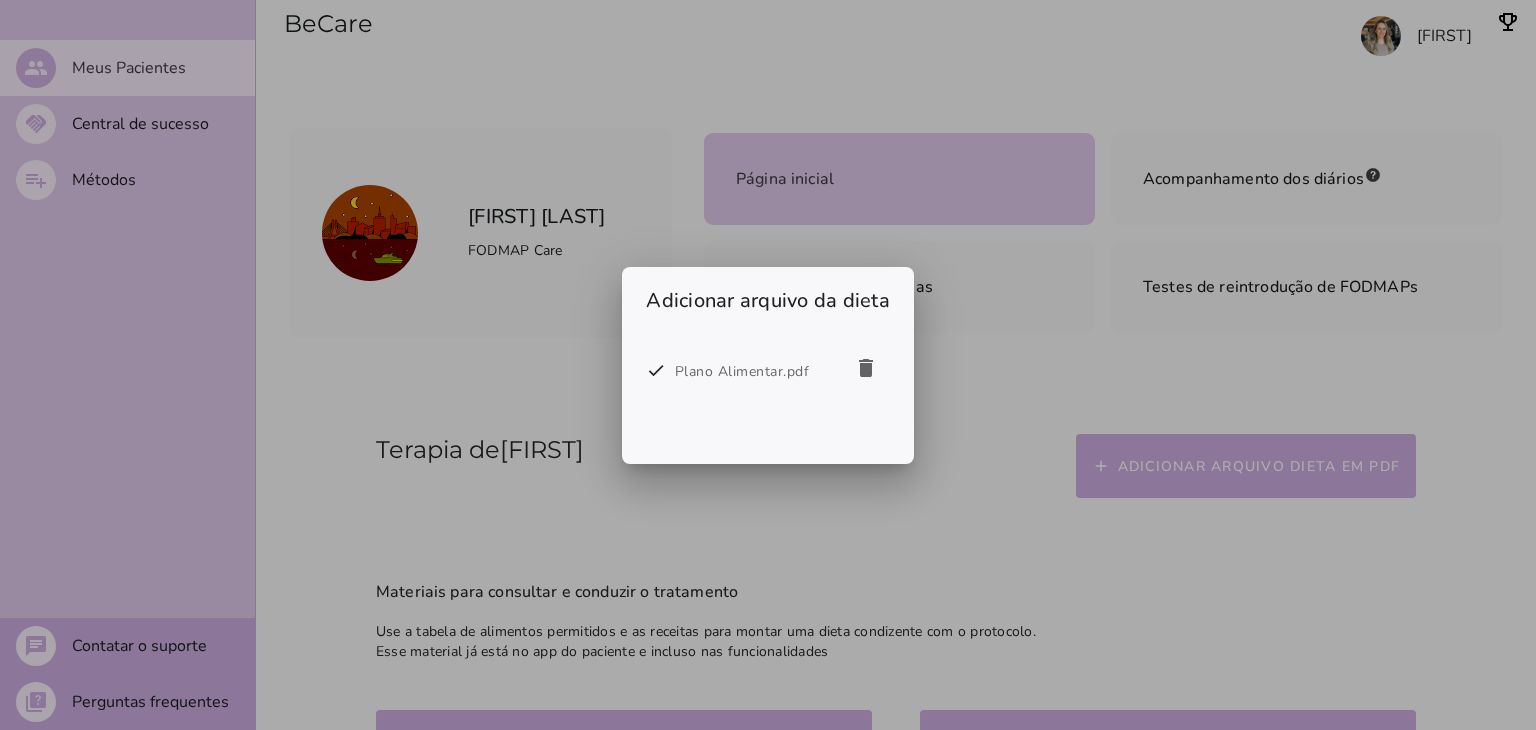 click at bounding box center [768, 365] 